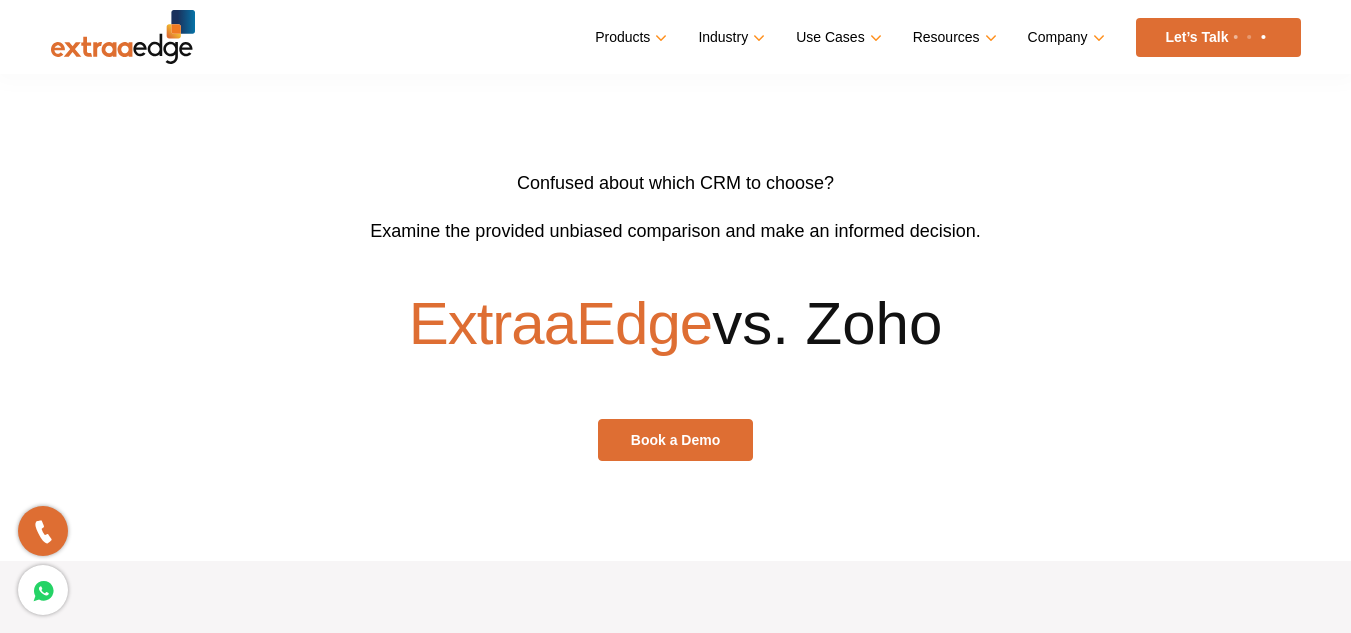 scroll, scrollTop: 507, scrollLeft: 0, axis: vertical 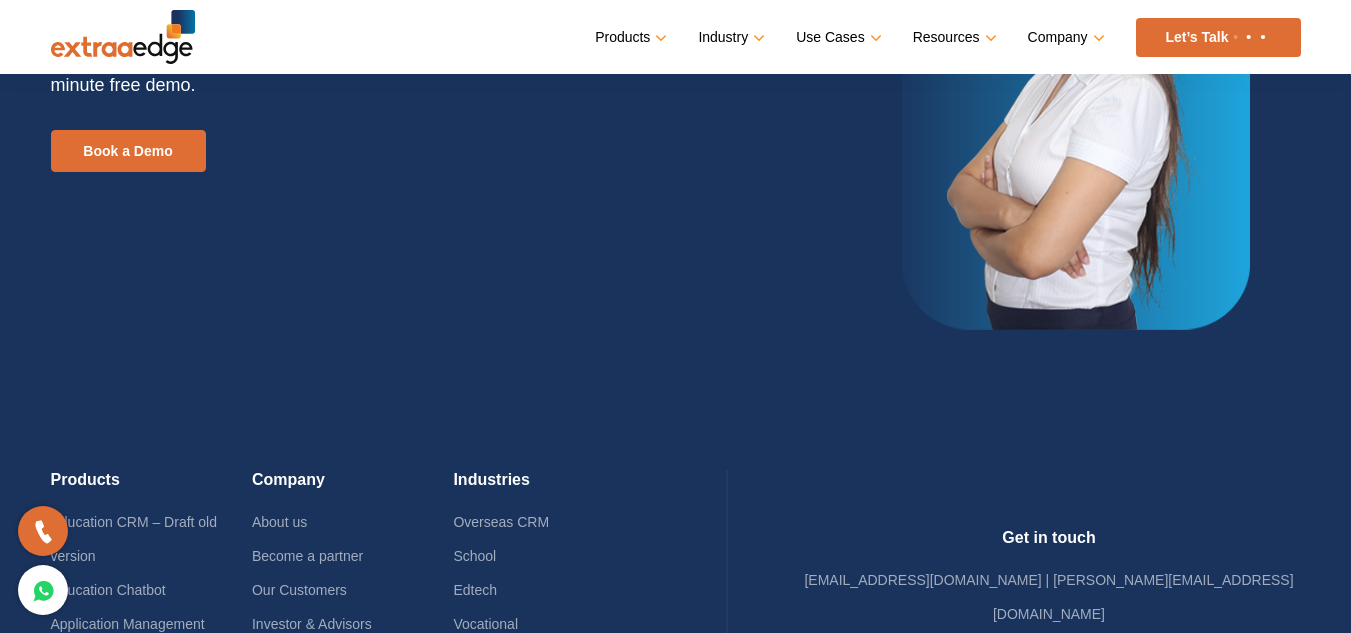 click at bounding box center [1250, 37] 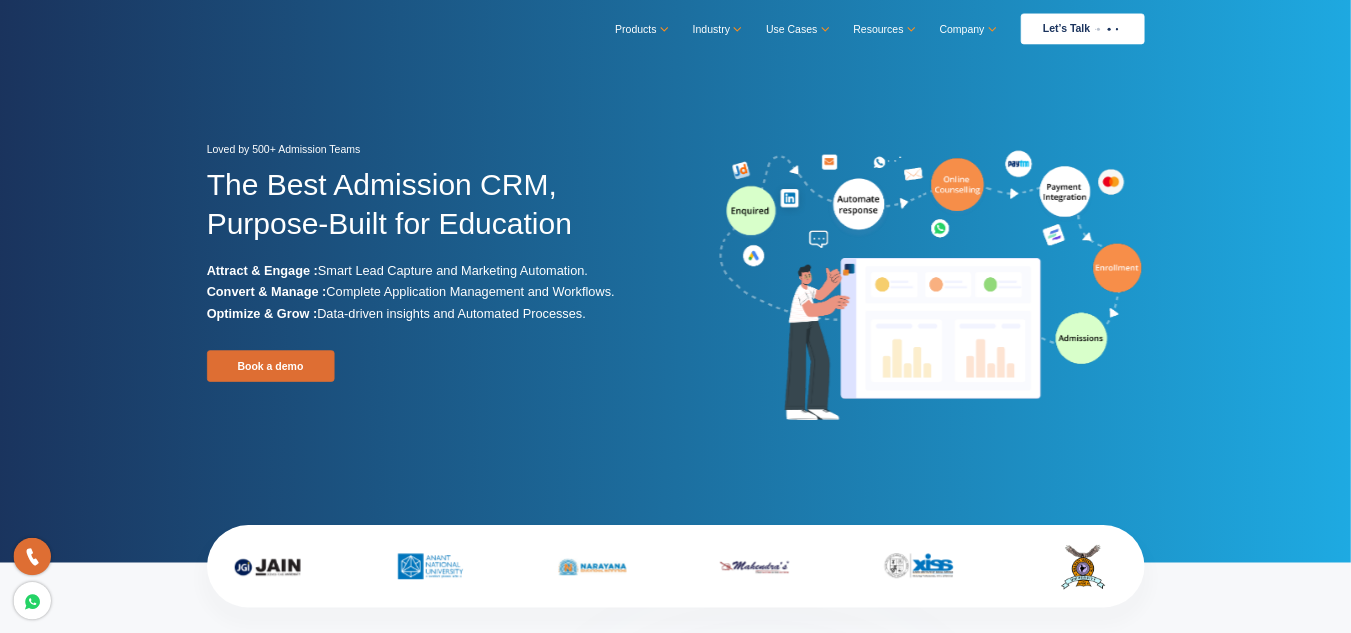 scroll, scrollTop: 0, scrollLeft: 0, axis: both 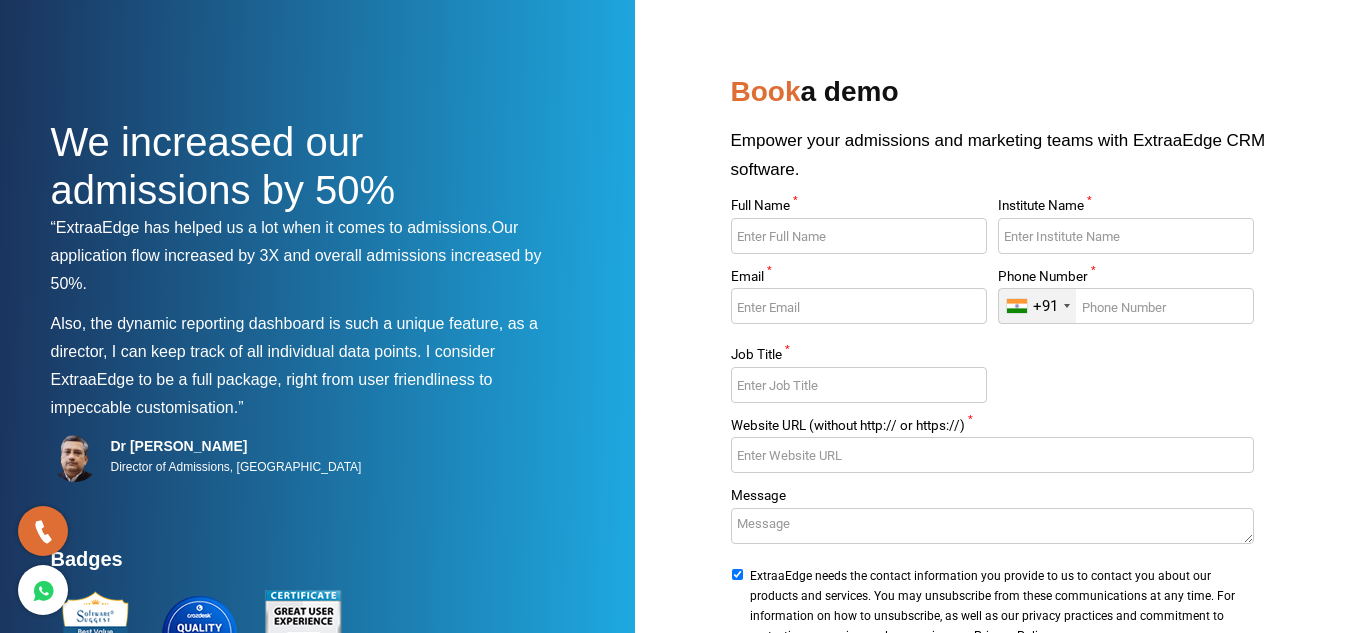 click on "Full Name   *" at bounding box center [859, 236] 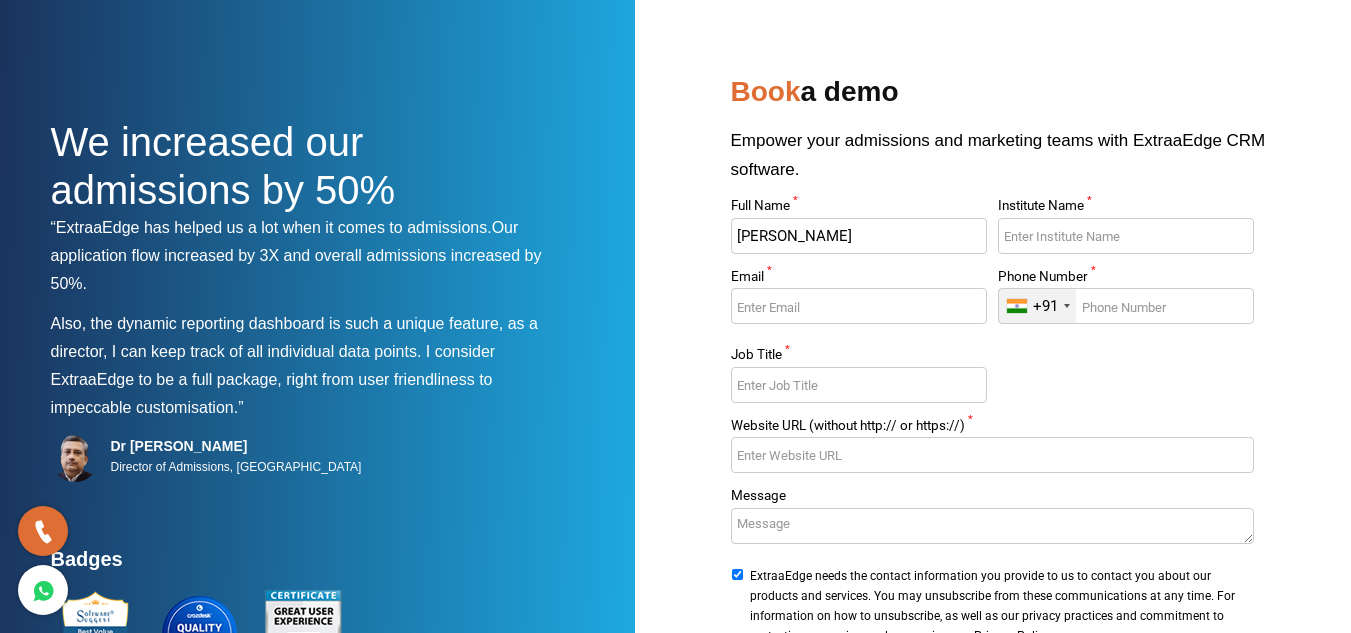 type on "Sunny Jones" 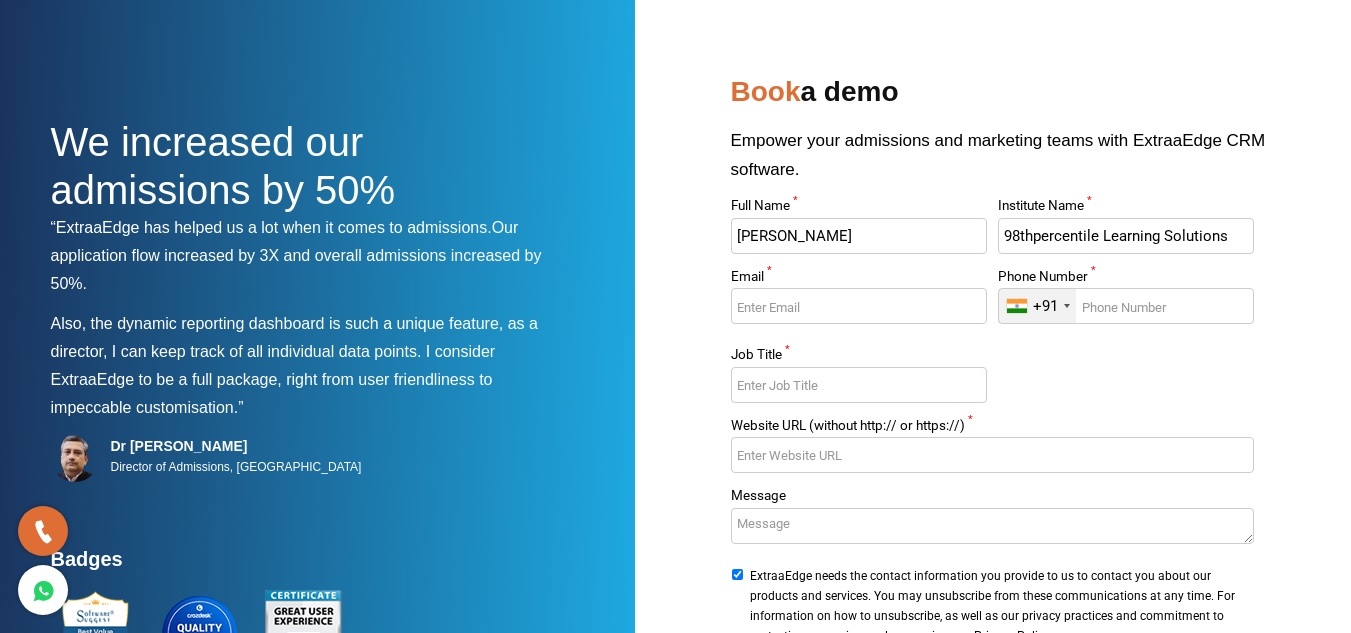 type on "98thpercentile Learning Solutions" 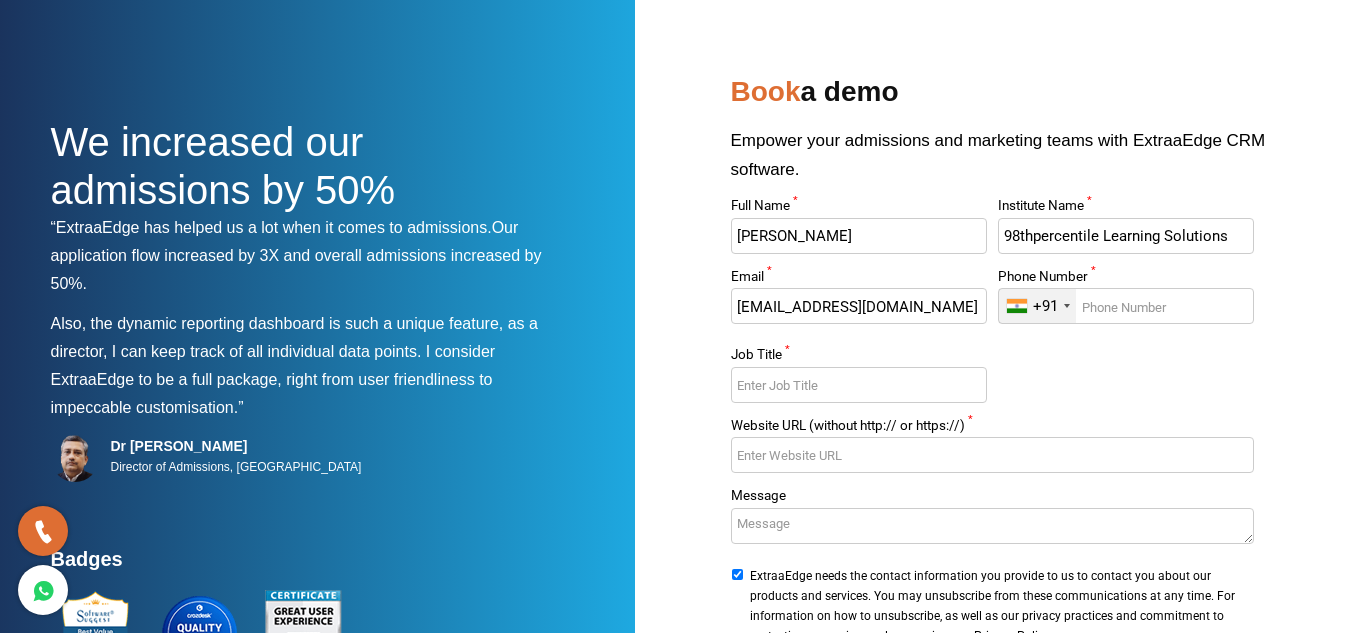 type on "sunny.s.jones@98thpercentile.com" 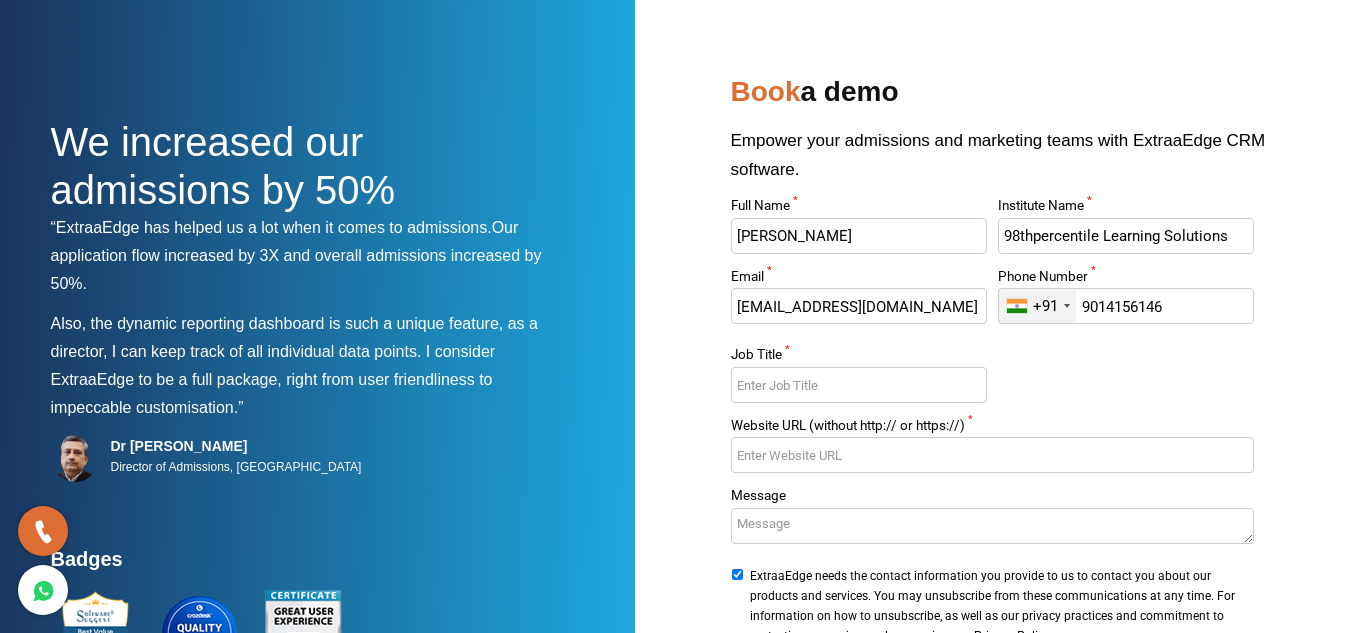 type on "9014156146" 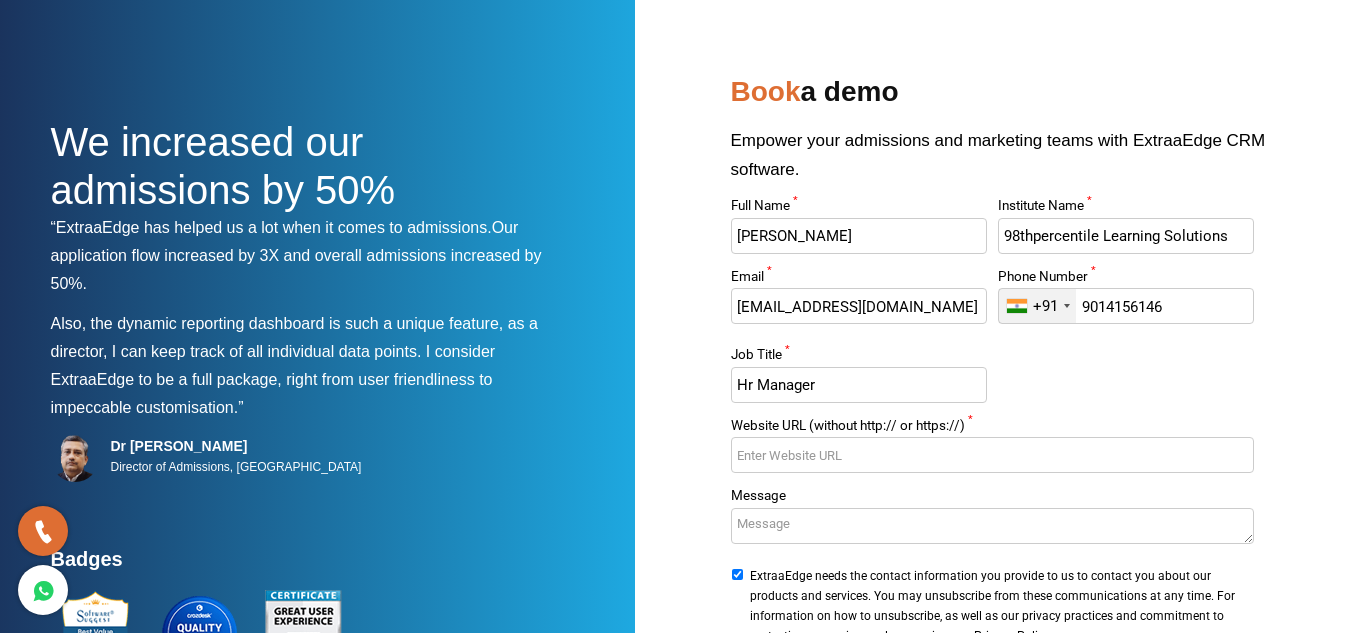 type on "Hr Manager" 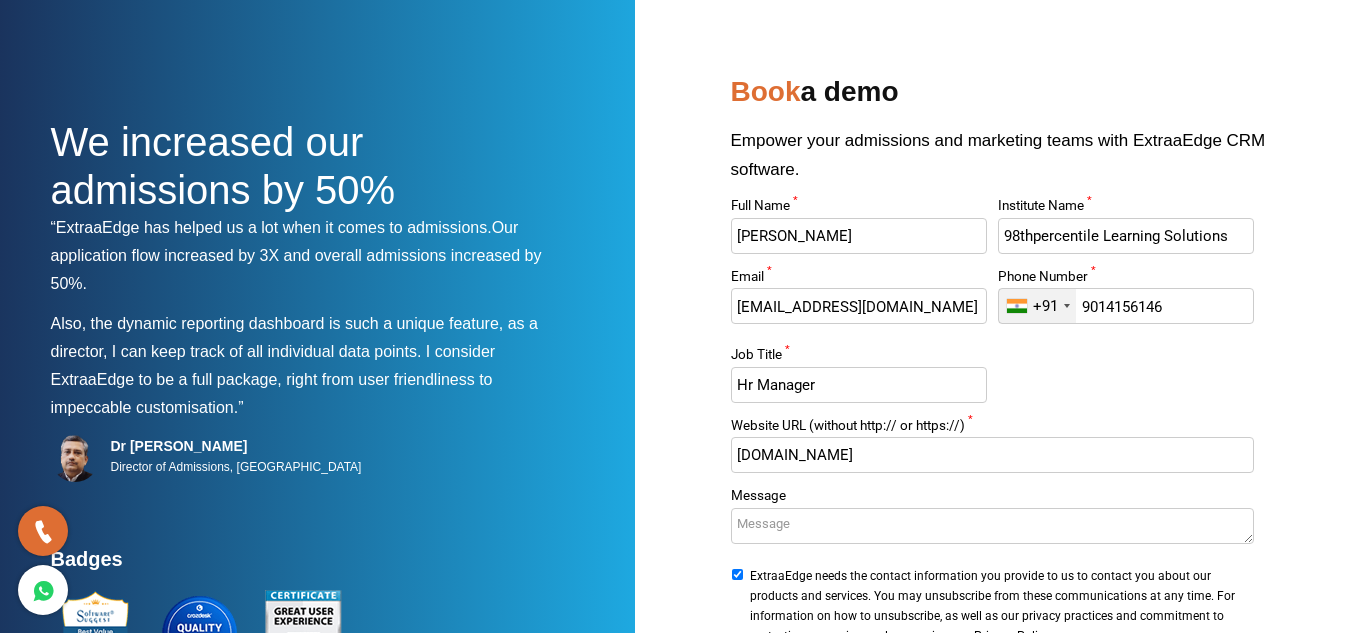 type on "www.98thpercentile.com" 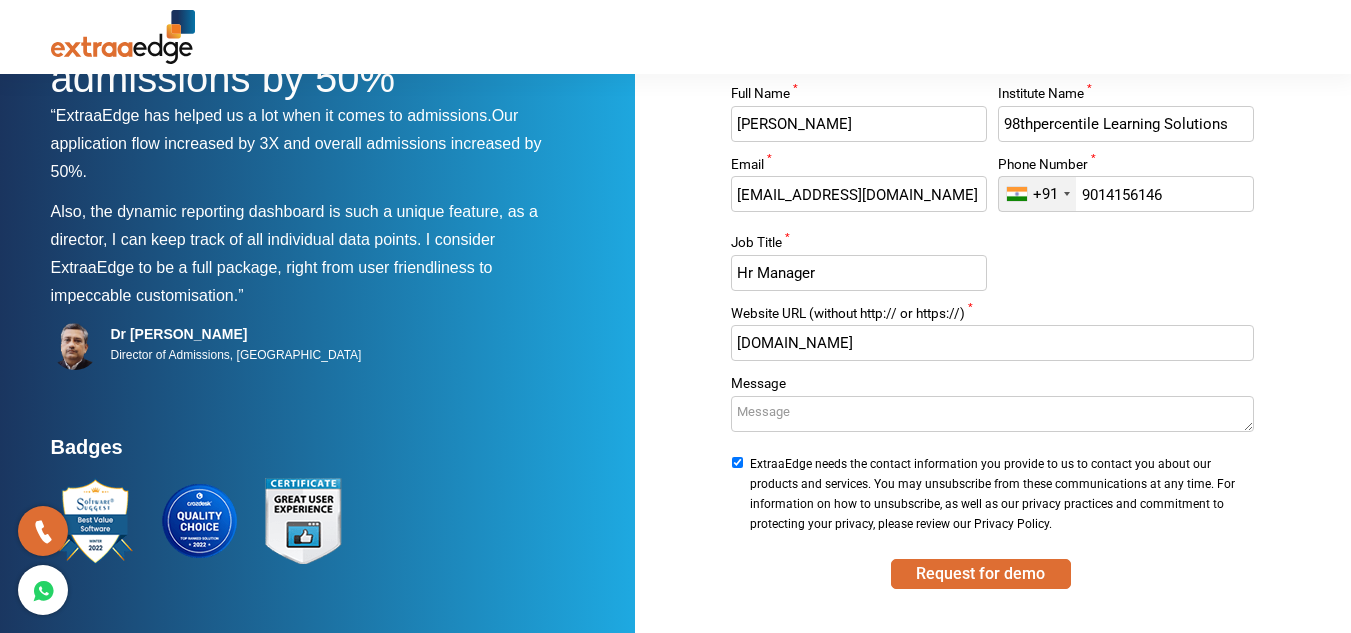 scroll, scrollTop: 135, scrollLeft: 0, axis: vertical 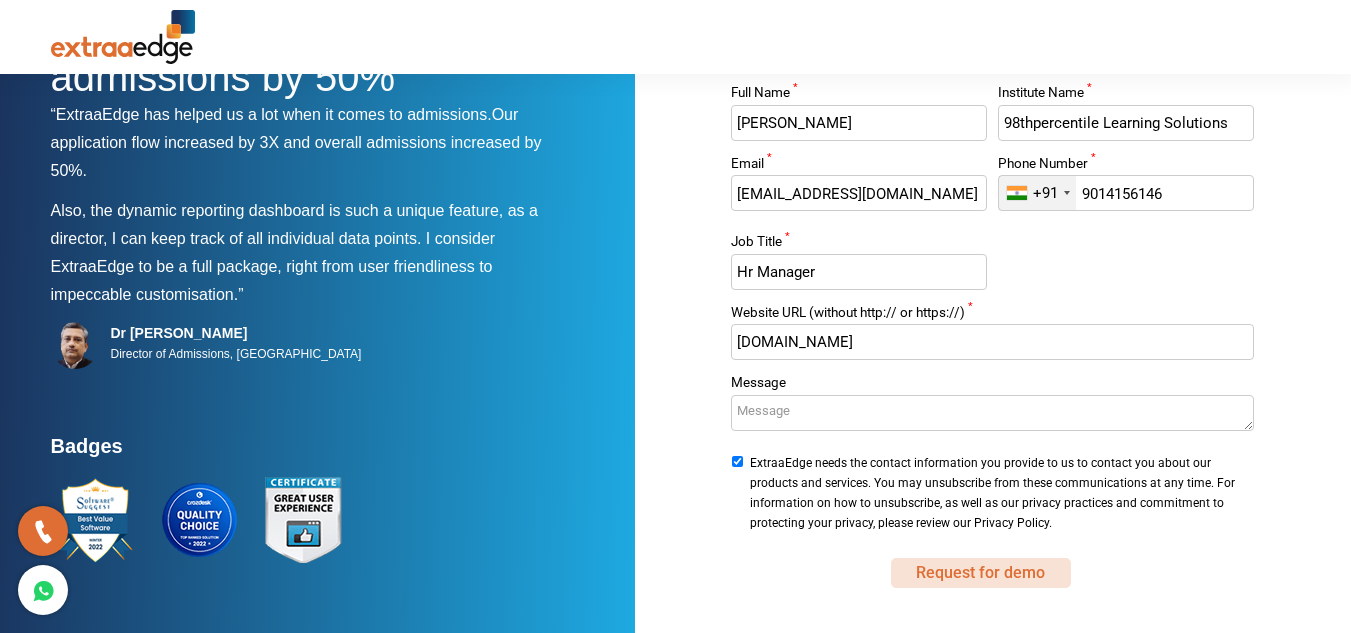 click on "Request for demo" at bounding box center [981, 573] 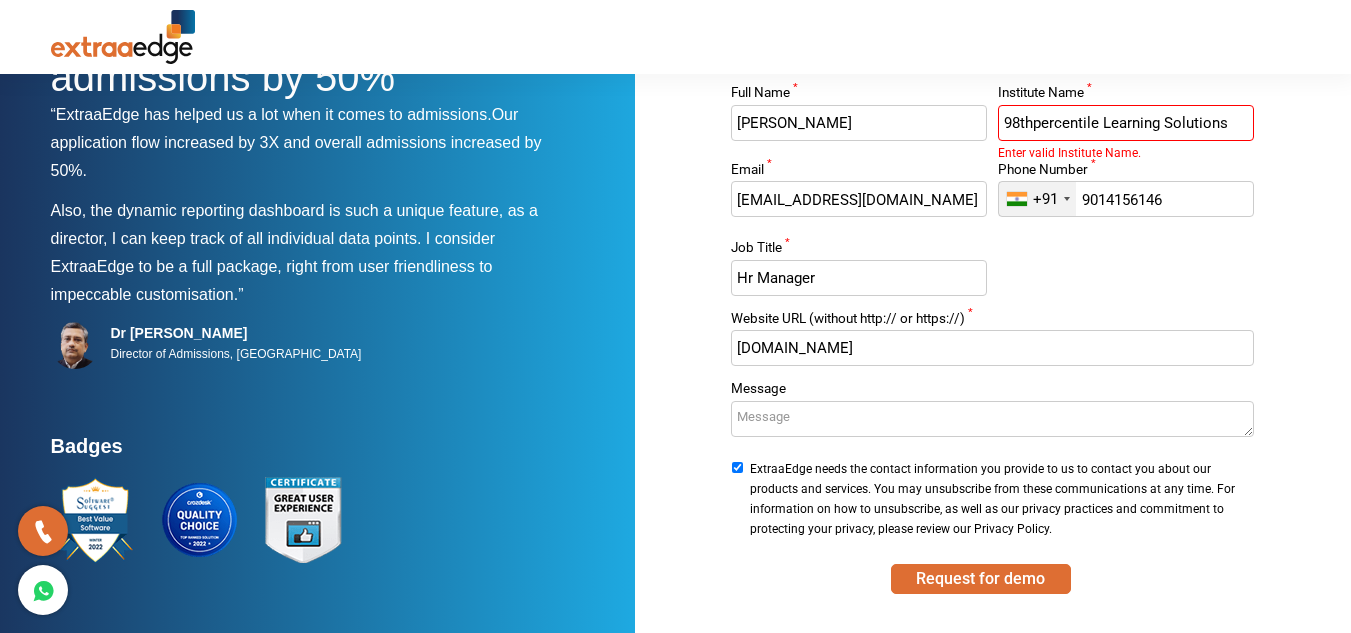 drag, startPoint x: 1100, startPoint y: 122, endPoint x: 1362, endPoint y: 93, distance: 263.60007 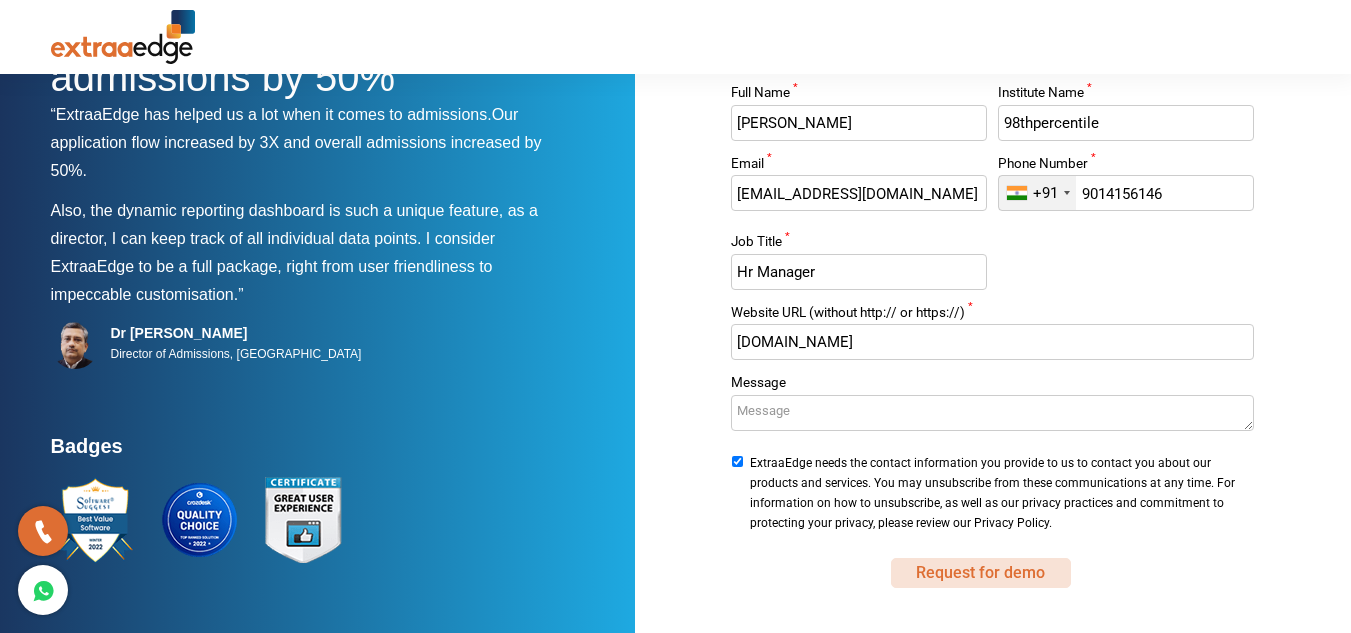 click on "Request for demo" at bounding box center [981, 573] 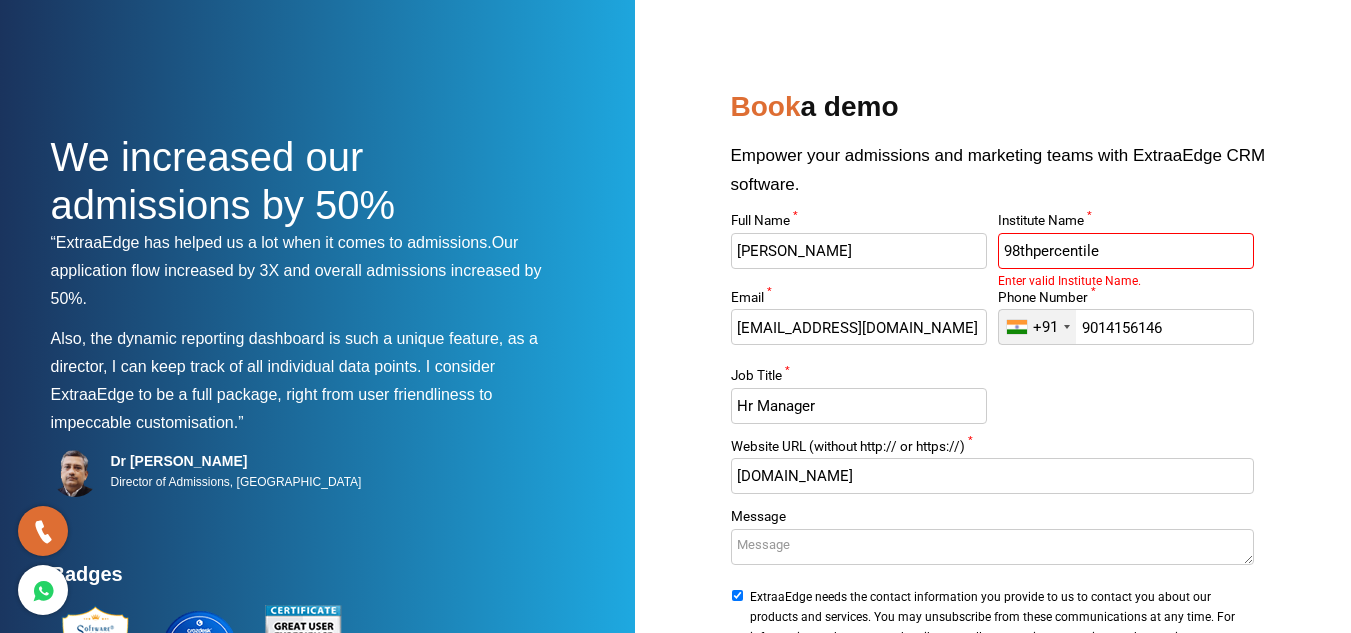 scroll, scrollTop: 4, scrollLeft: 0, axis: vertical 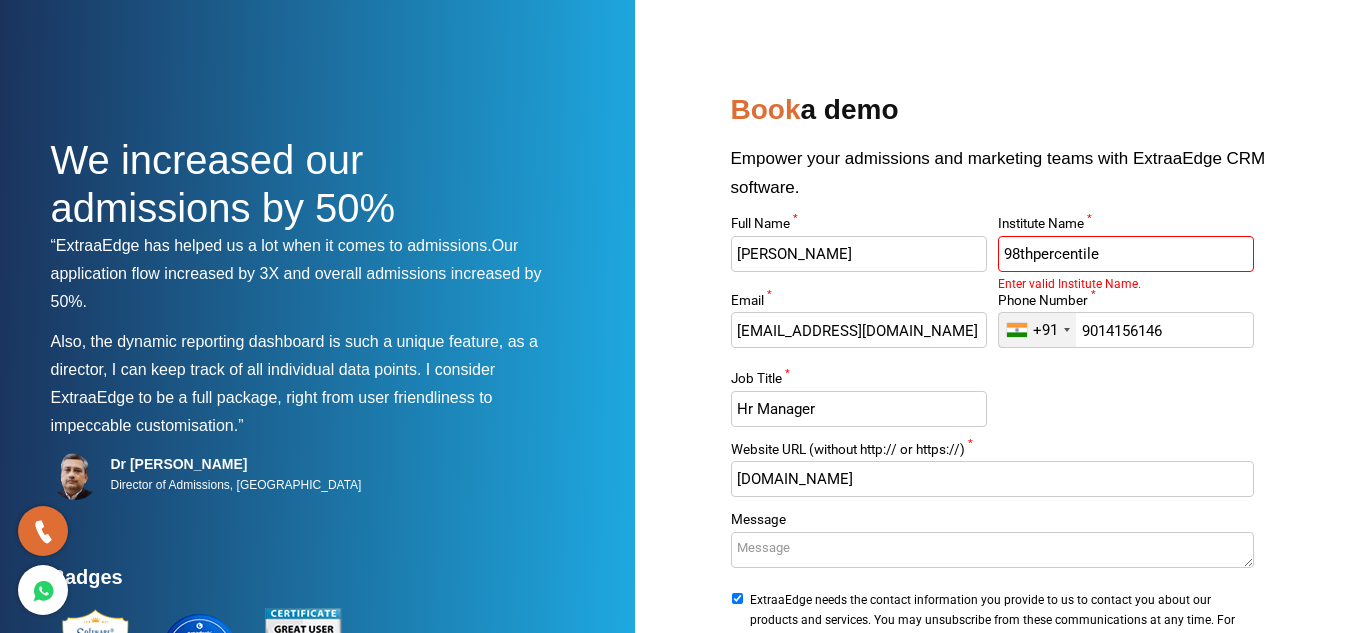 click on "98thpercentile" at bounding box center (1126, 254) 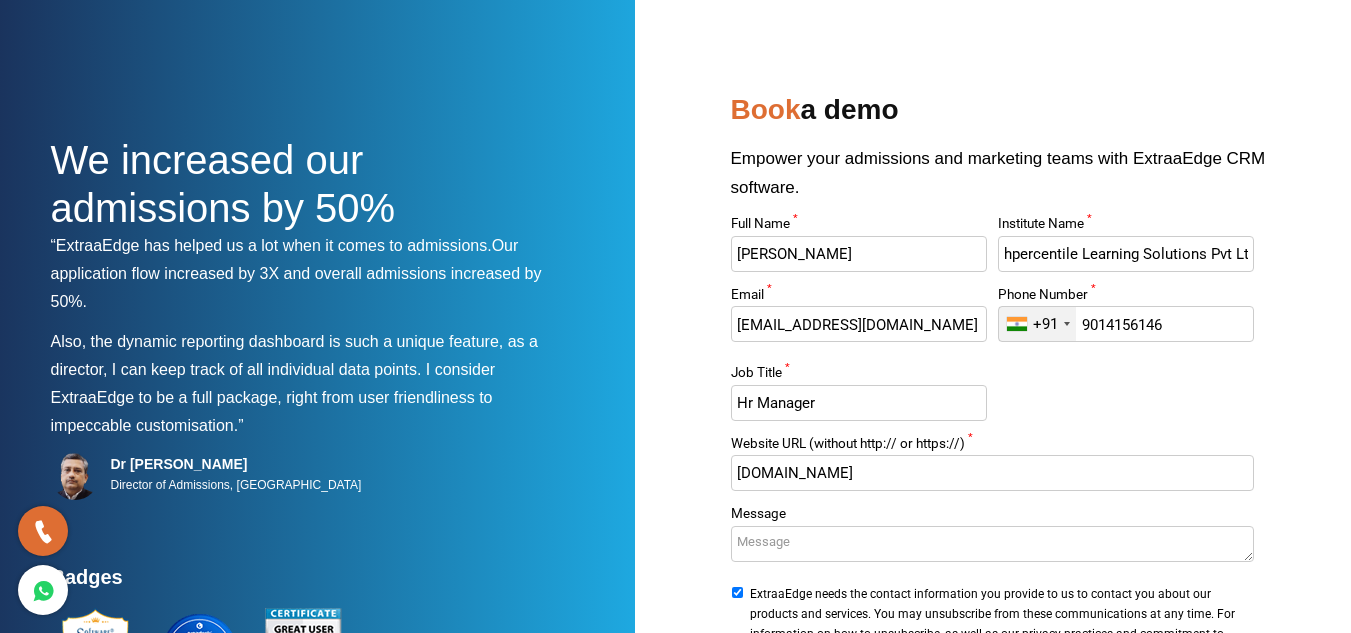 scroll, scrollTop: 0, scrollLeft: 30, axis: horizontal 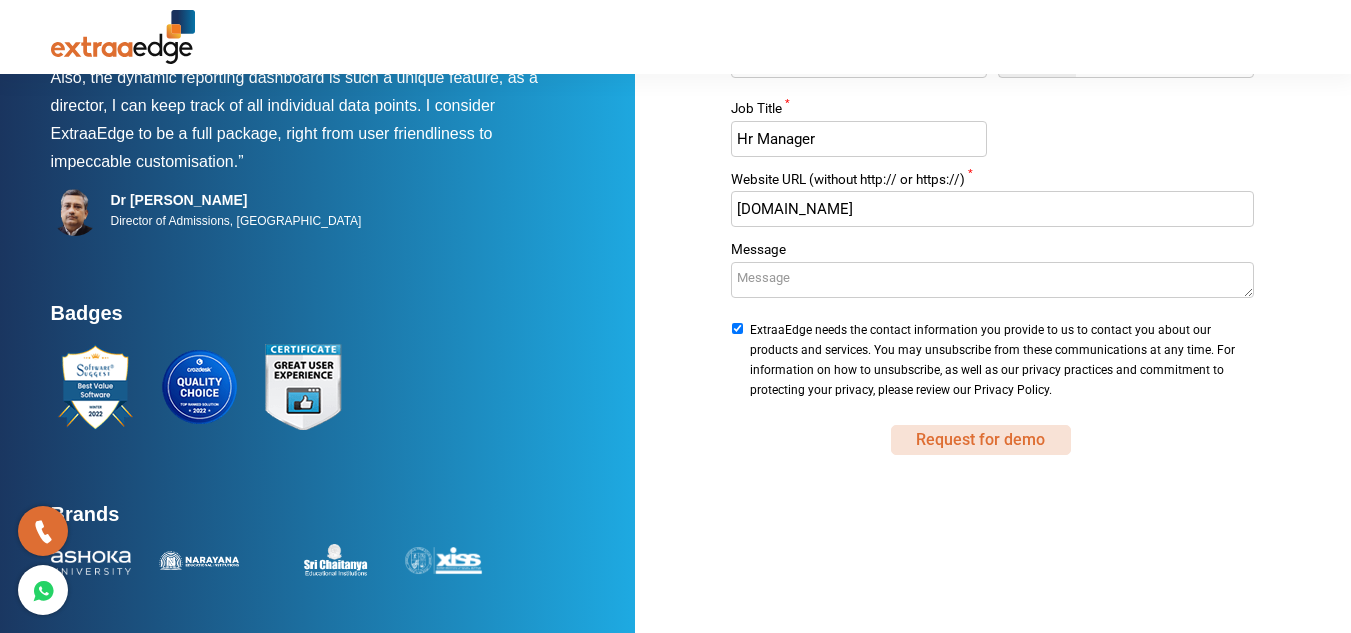 click on "Request for demo" at bounding box center (981, 440) 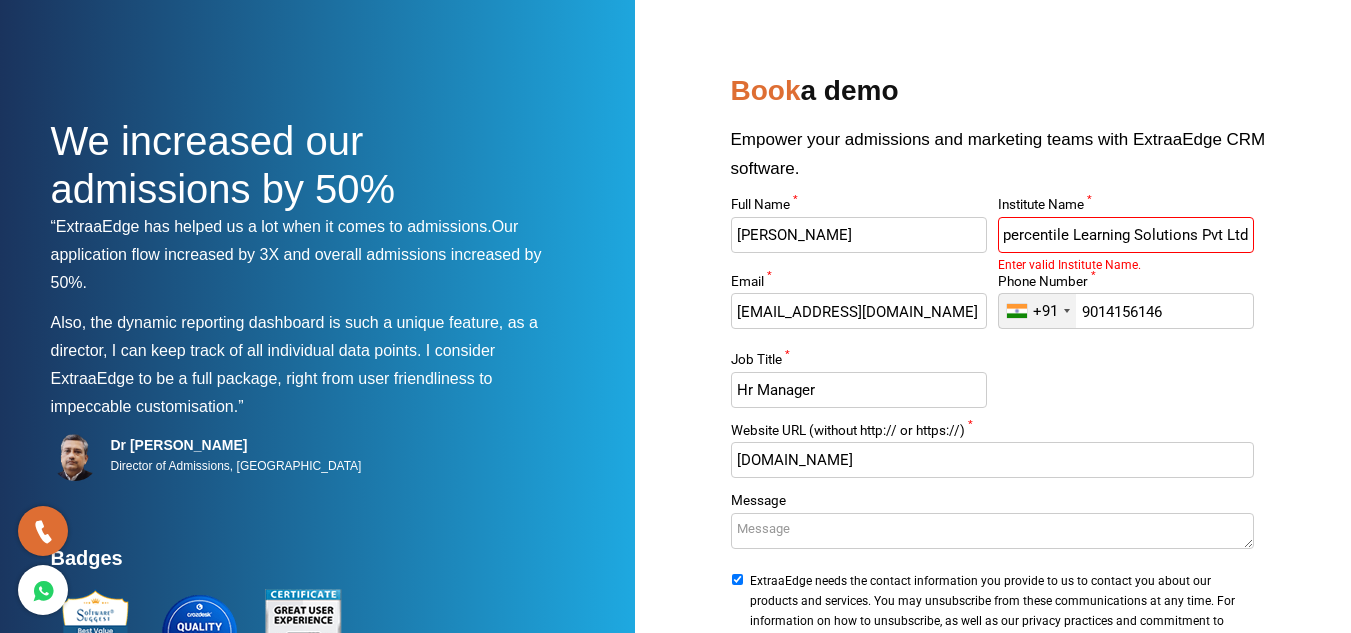 scroll, scrollTop: 0, scrollLeft: 0, axis: both 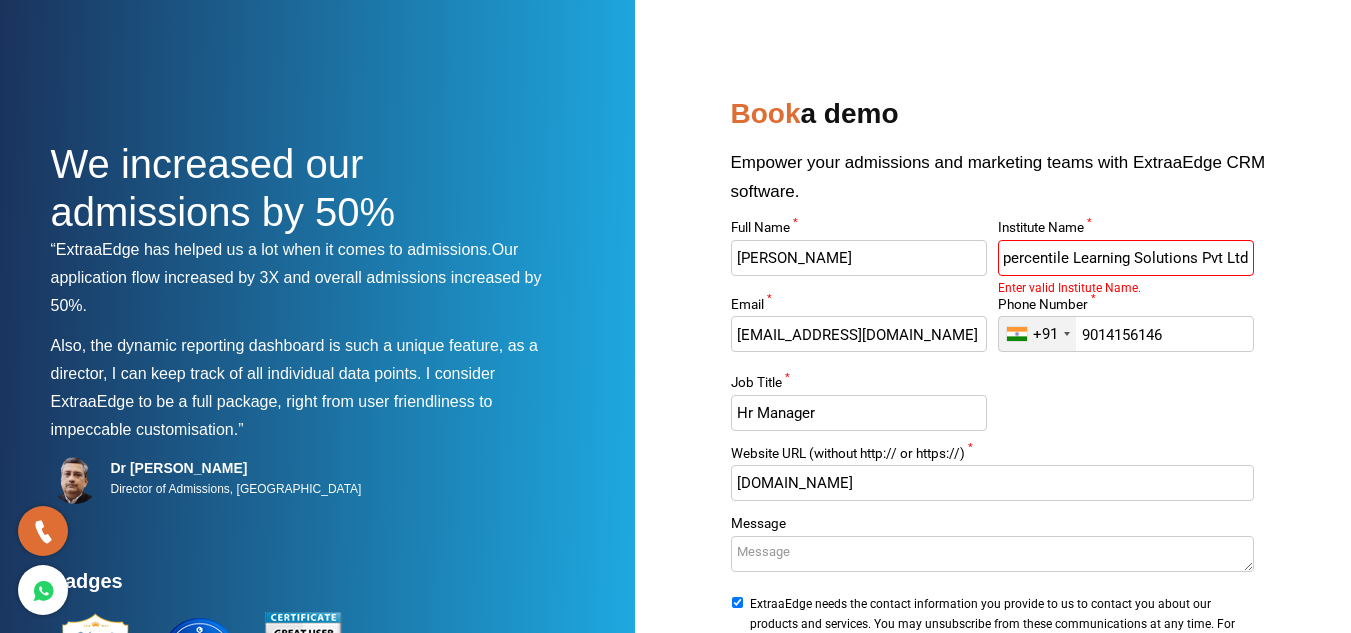 click on "98thpercentile Learning Solutions Pvt Ltd" at bounding box center (1126, 258) 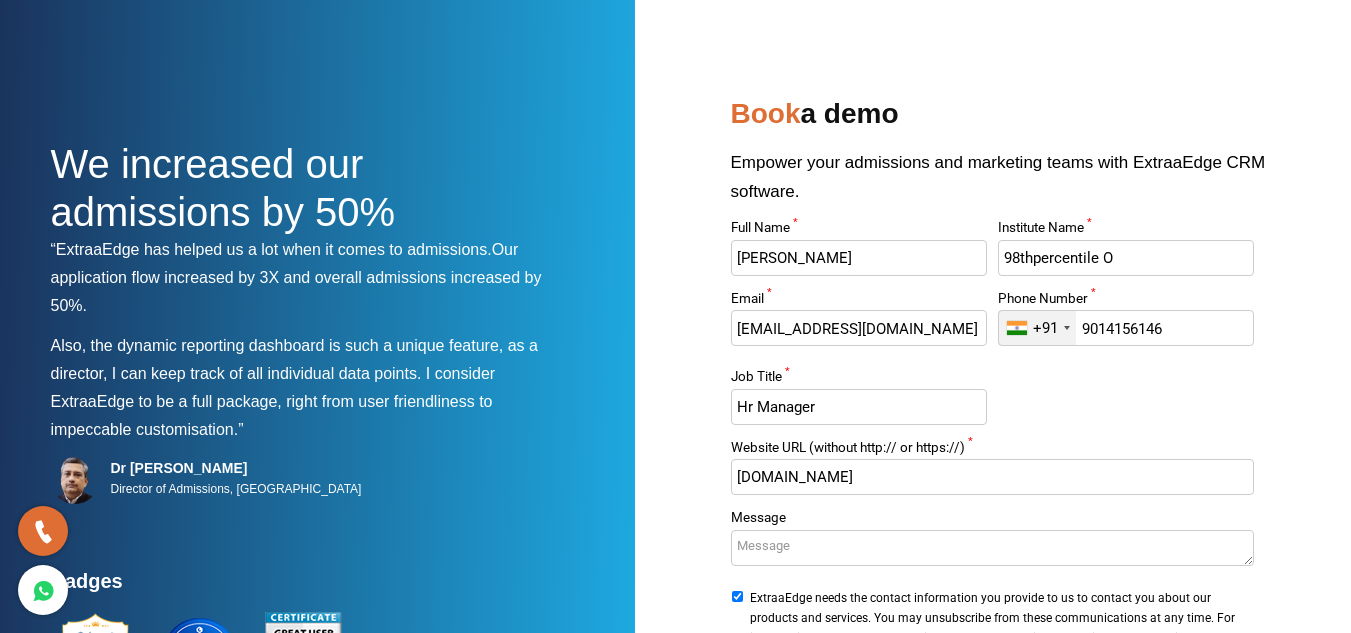 scroll, scrollTop: 0, scrollLeft: 0, axis: both 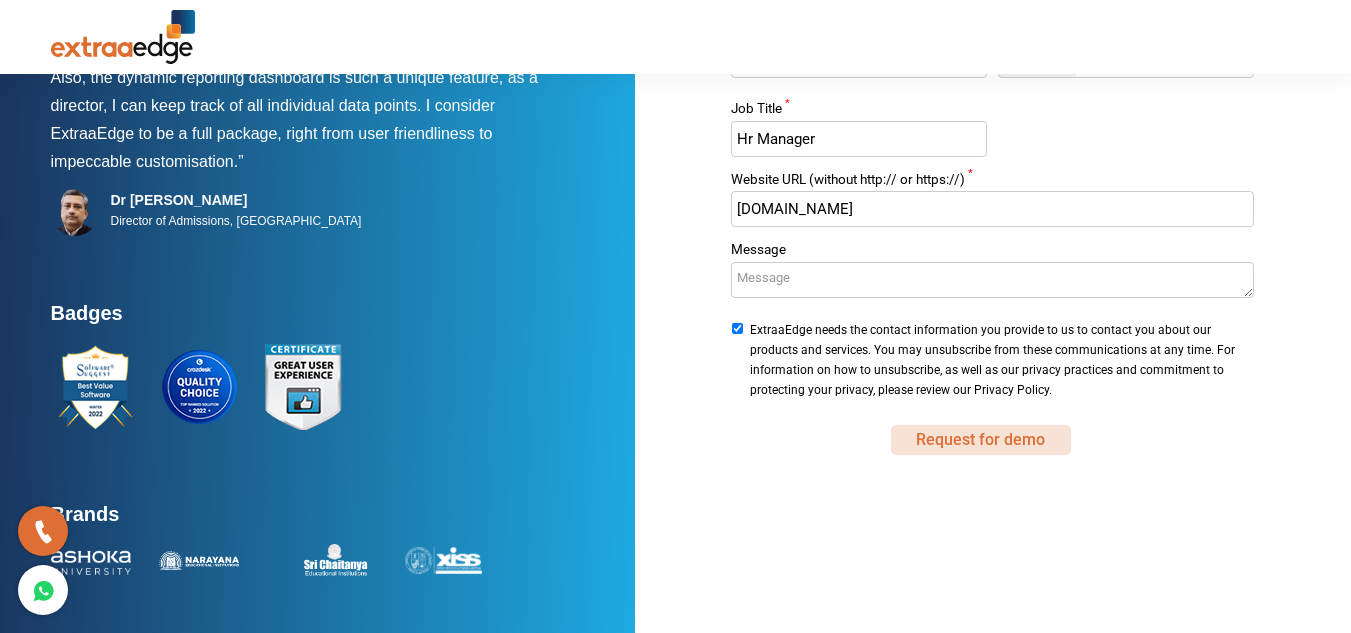 click on "Request for demo" at bounding box center (981, 440) 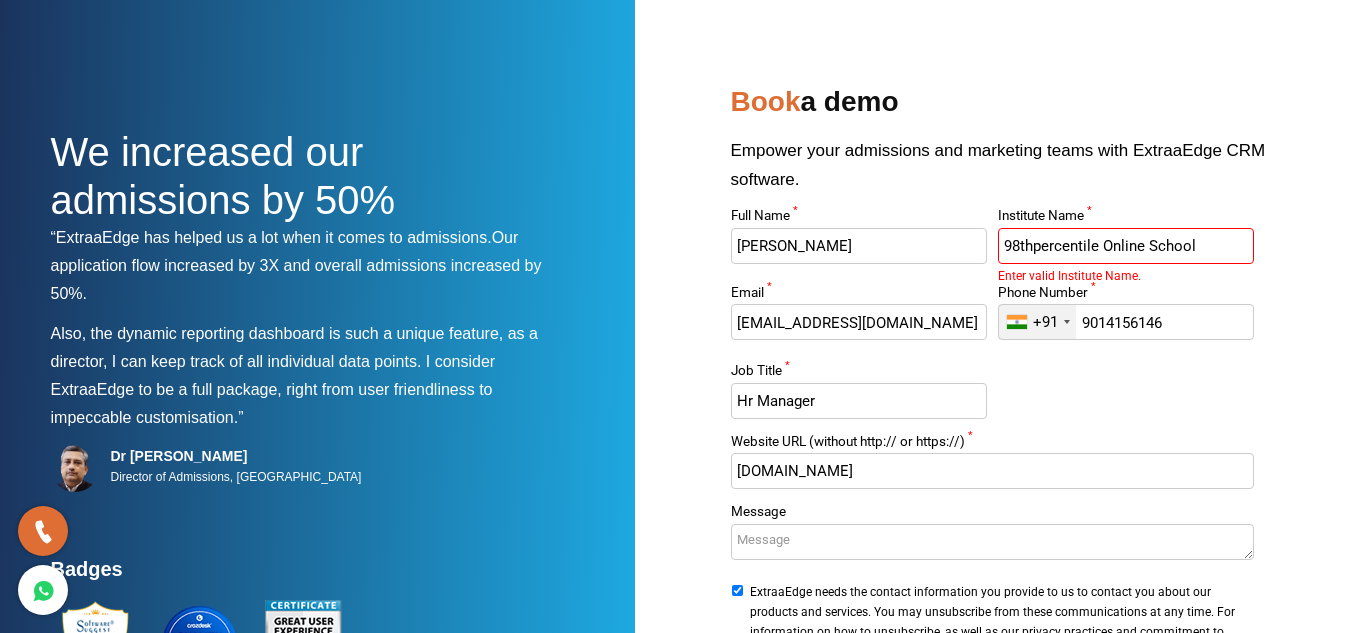 scroll, scrollTop: 0, scrollLeft: 0, axis: both 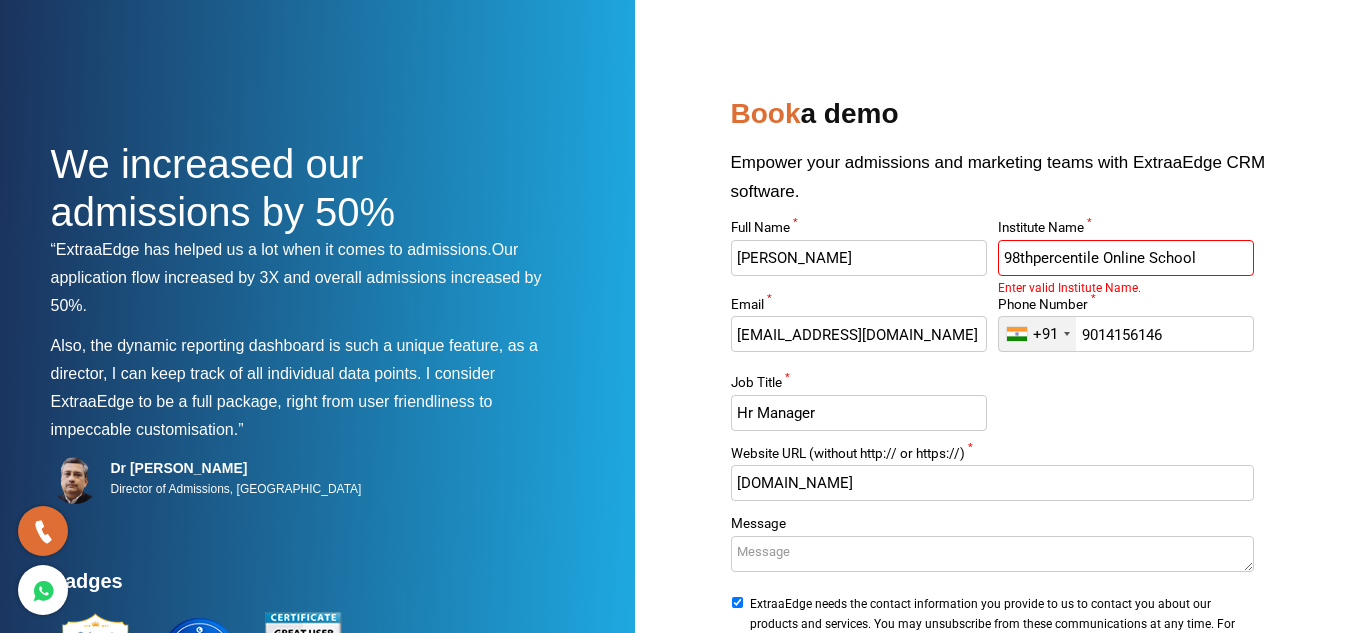 click on "Enter valid Institute Name." at bounding box center (1126, 281) 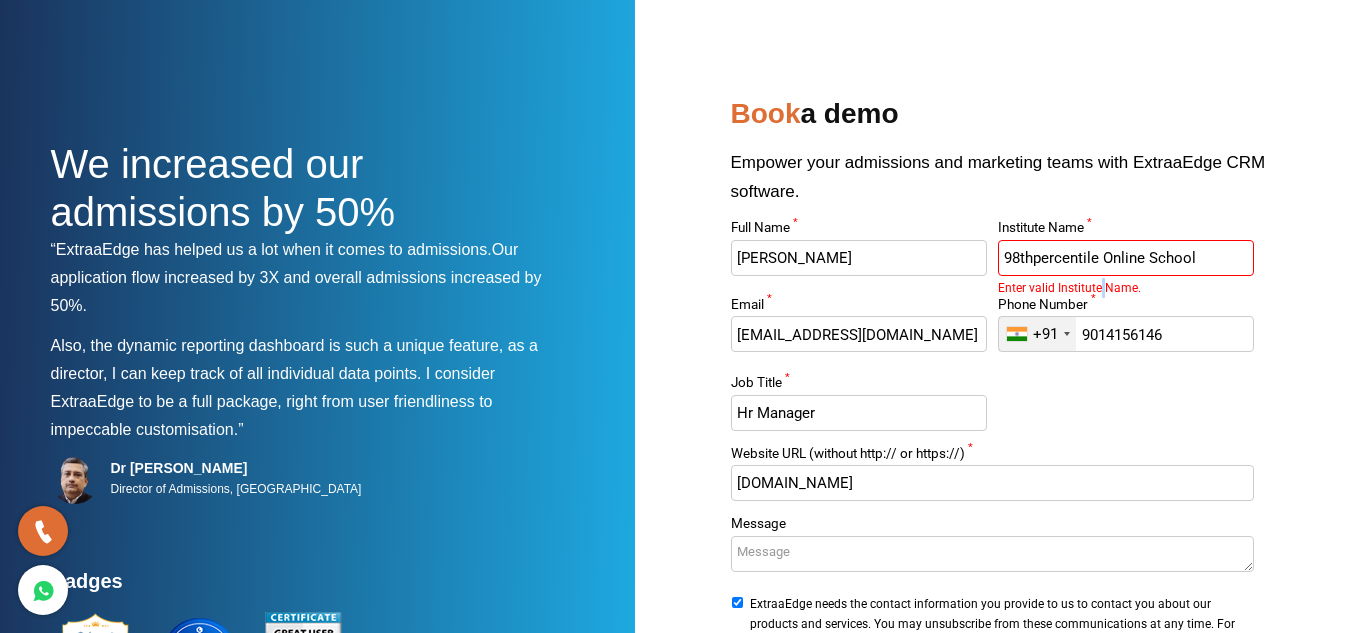 click on "Enter valid Institute Name." at bounding box center (1126, 281) 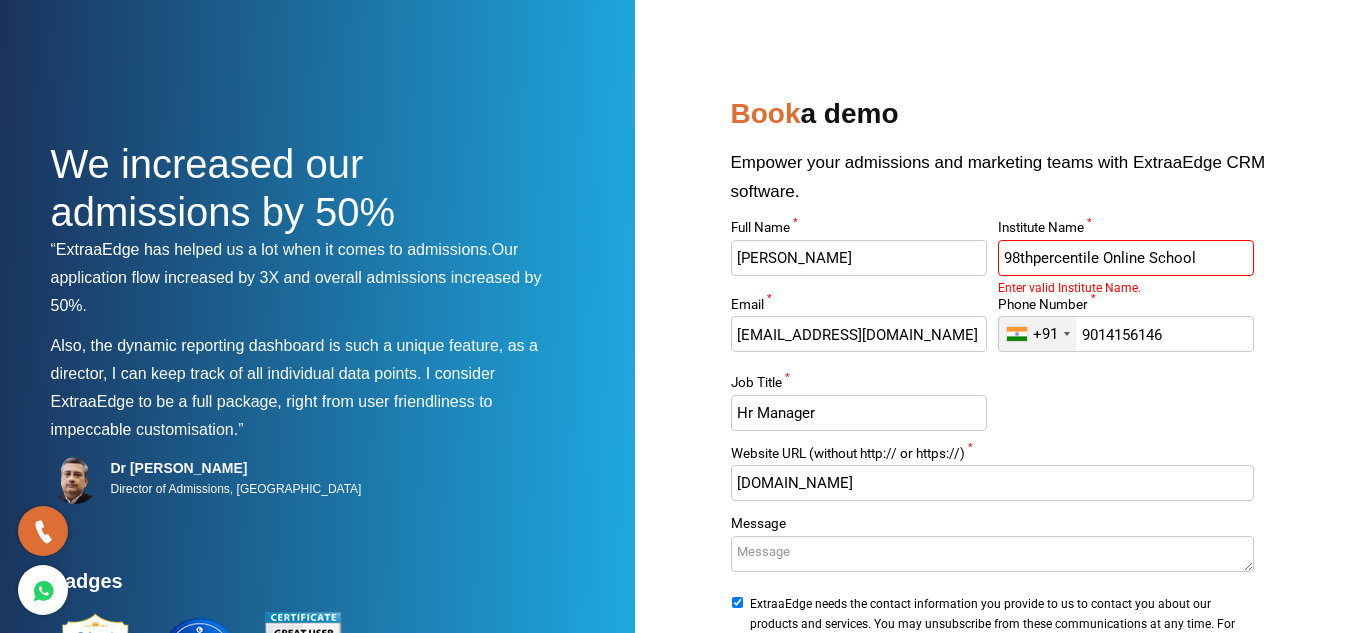 click on "98thpercentile Online School" at bounding box center (1126, 258) 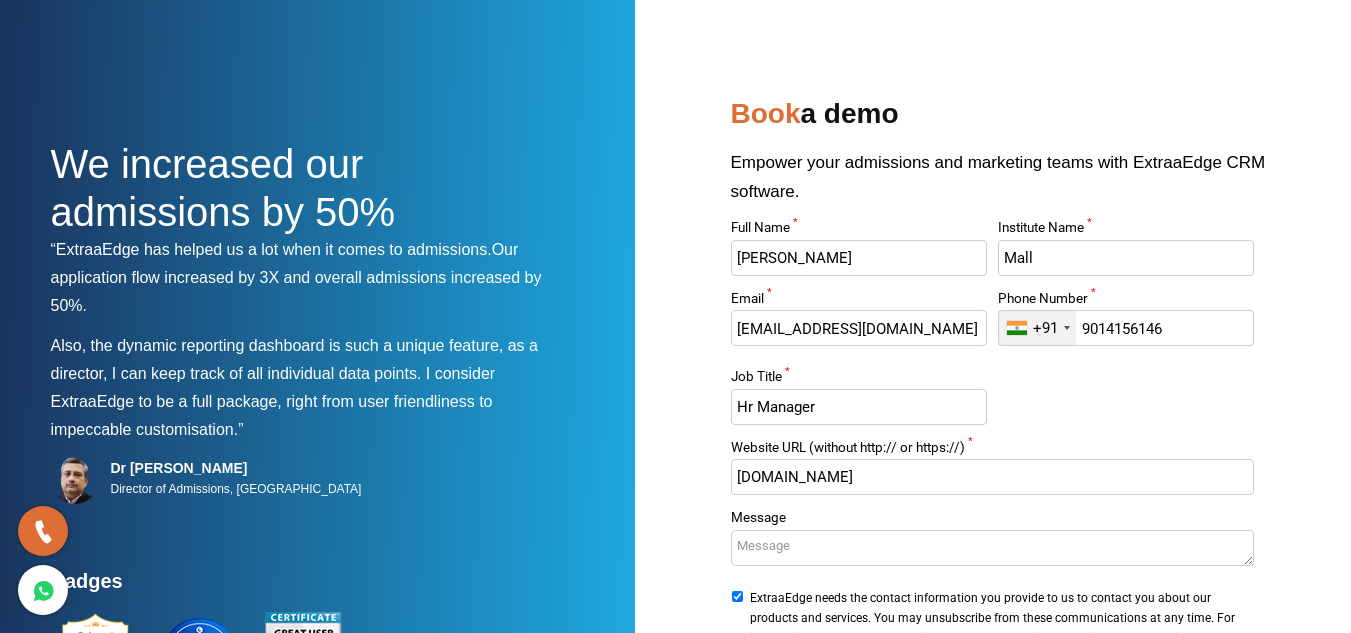 type on "Malla" 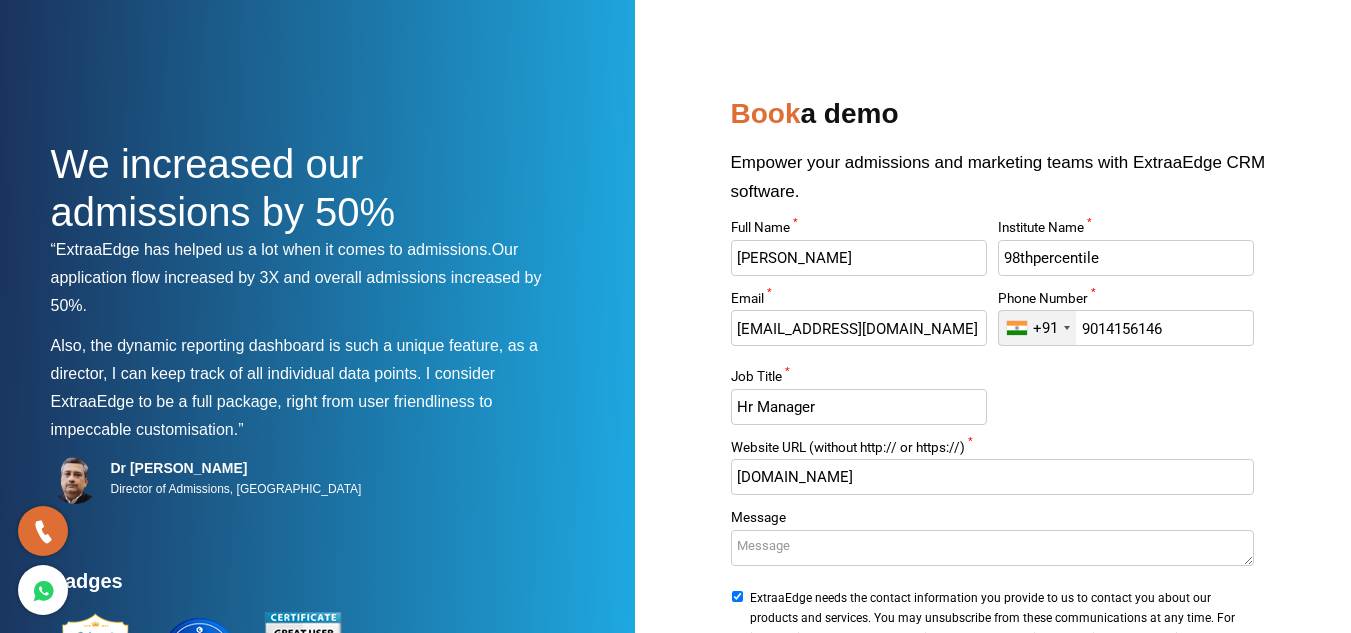 scroll, scrollTop: 228, scrollLeft: 0, axis: vertical 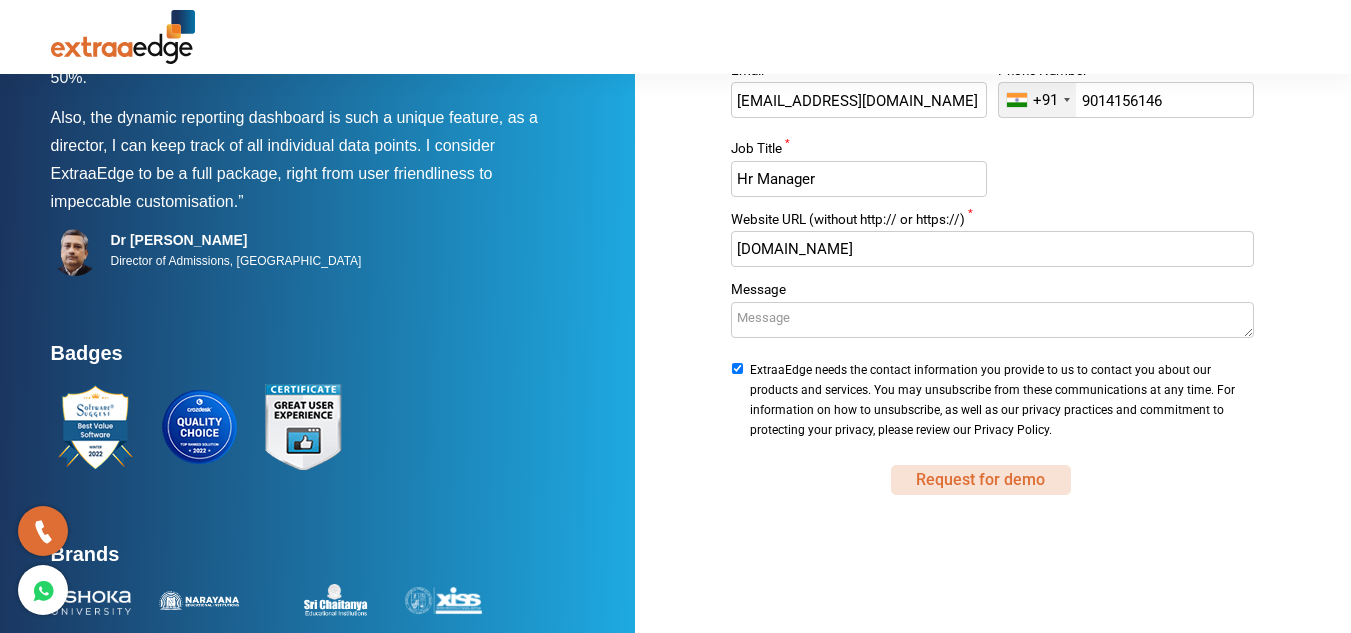 click on "Request for demo" at bounding box center [981, 480] 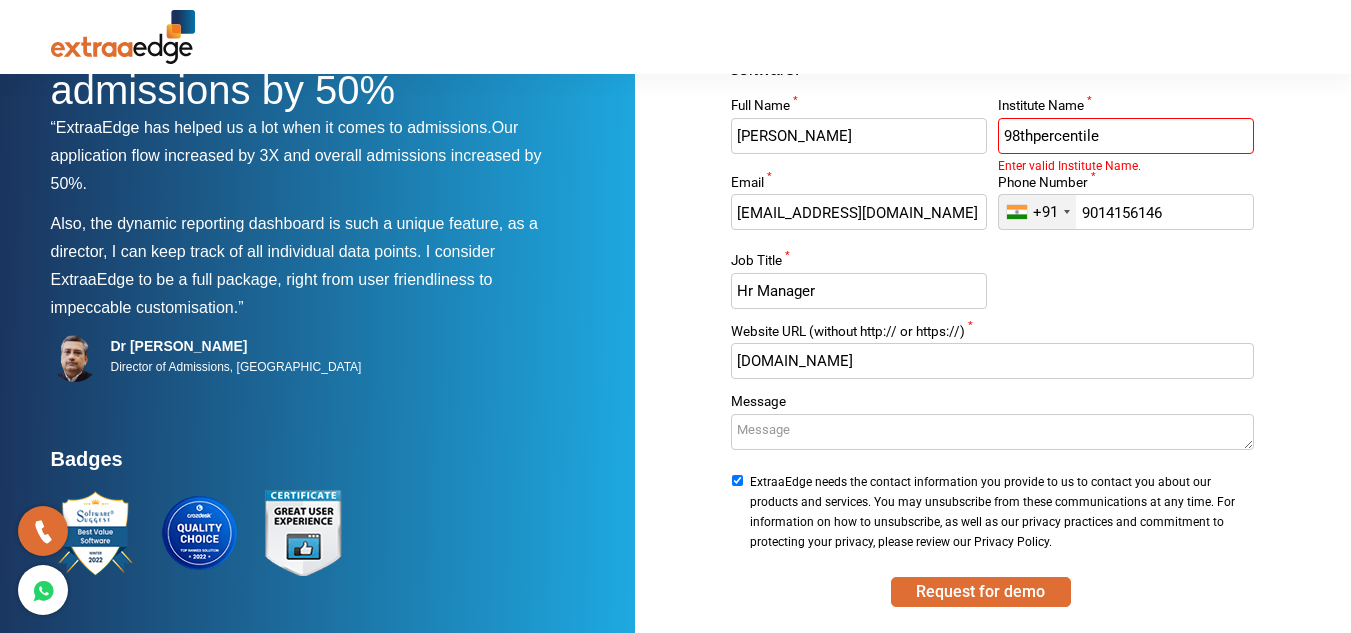scroll, scrollTop: 121, scrollLeft: 0, axis: vertical 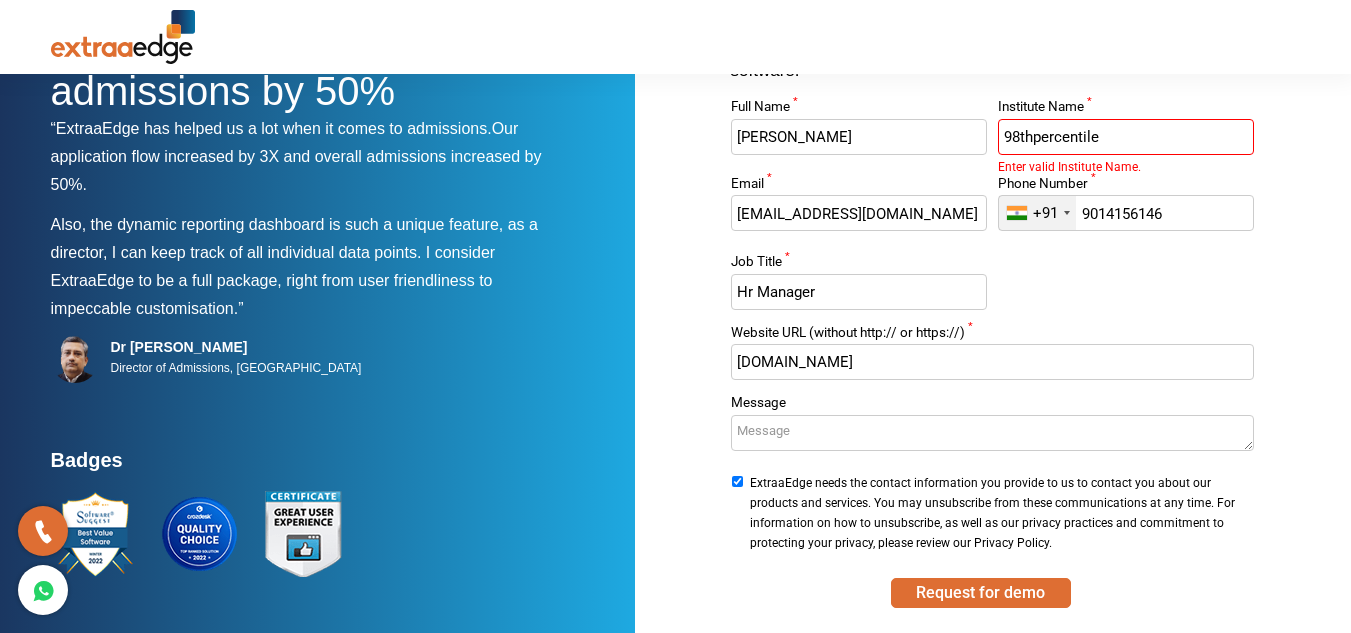 click on "98thpercentile" at bounding box center (1126, 137) 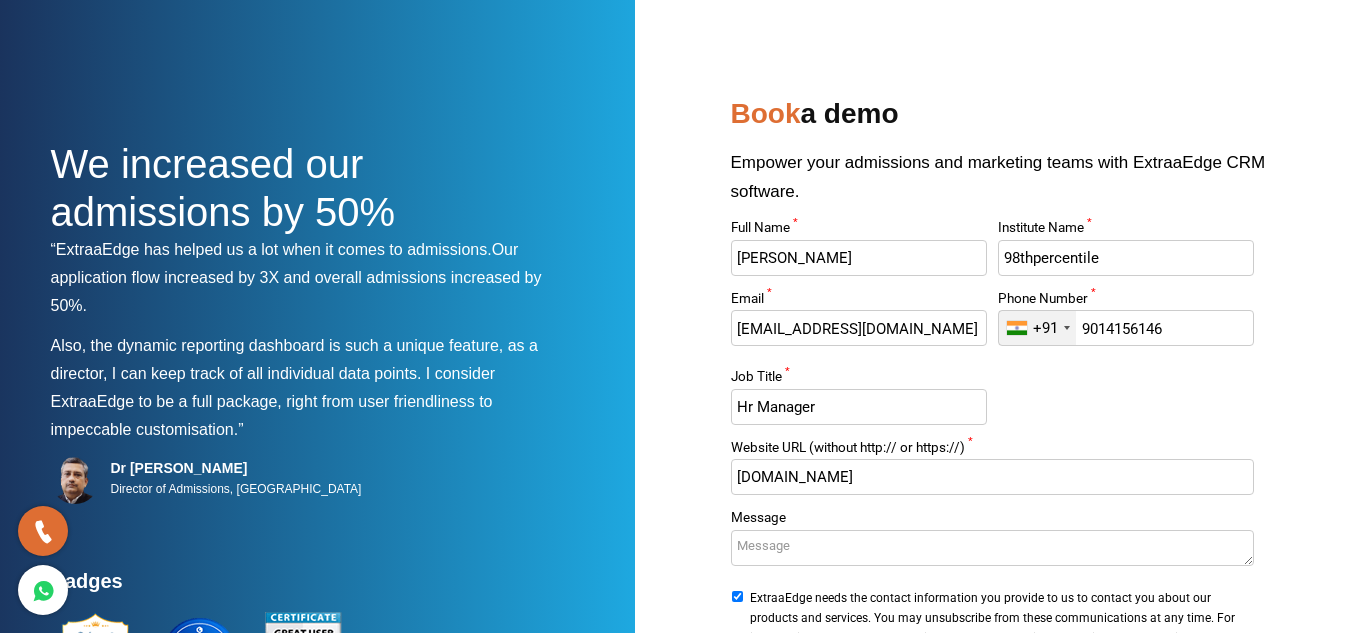click on "Director of Admissions, Vishwakarma University" at bounding box center [236, 489] 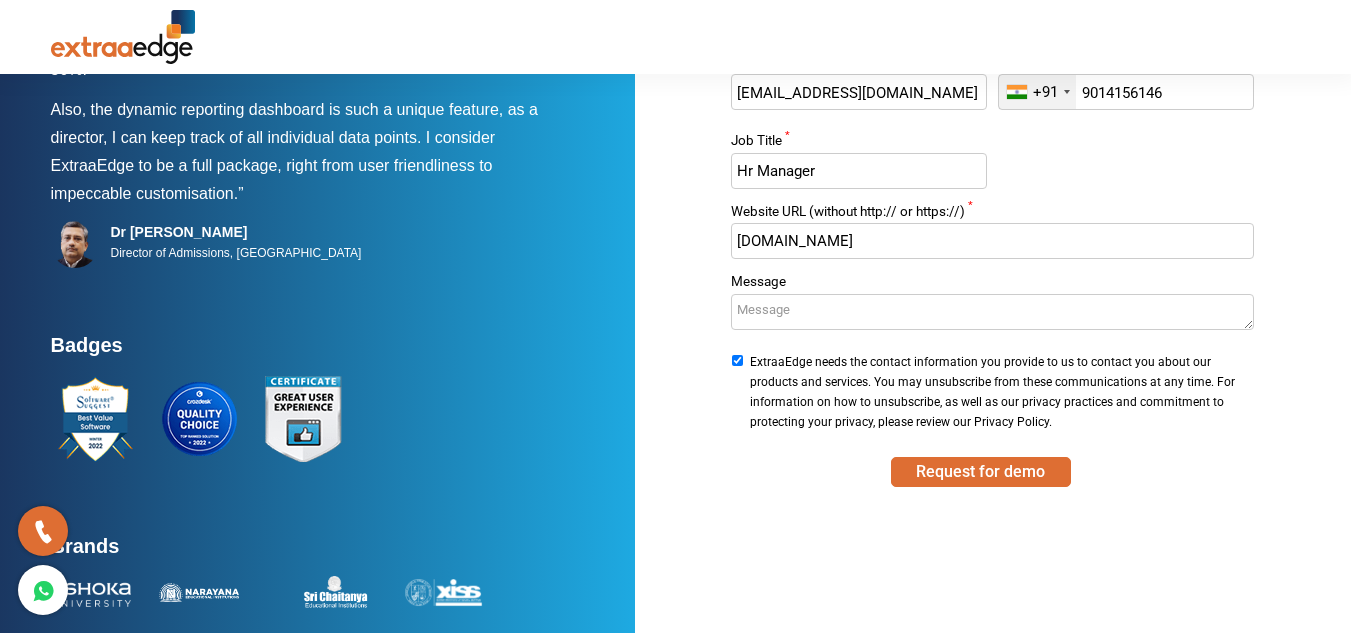 scroll, scrollTop: 240, scrollLeft: 0, axis: vertical 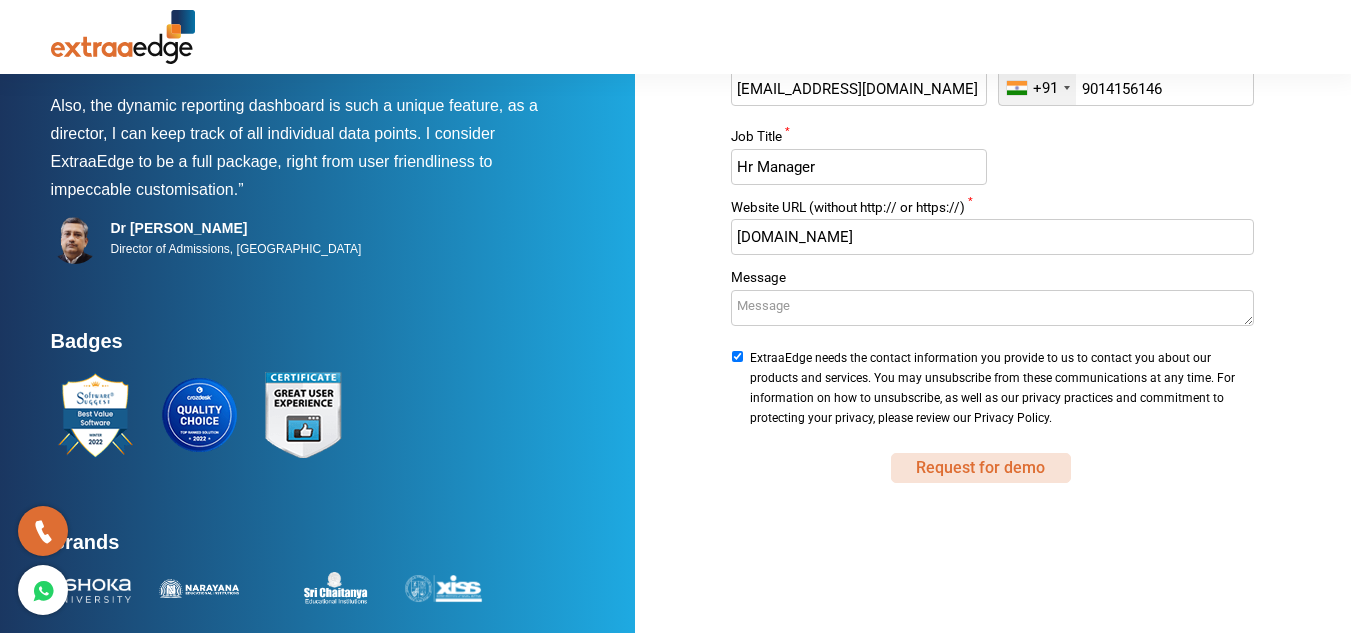 click on "Request for demo" at bounding box center [981, 468] 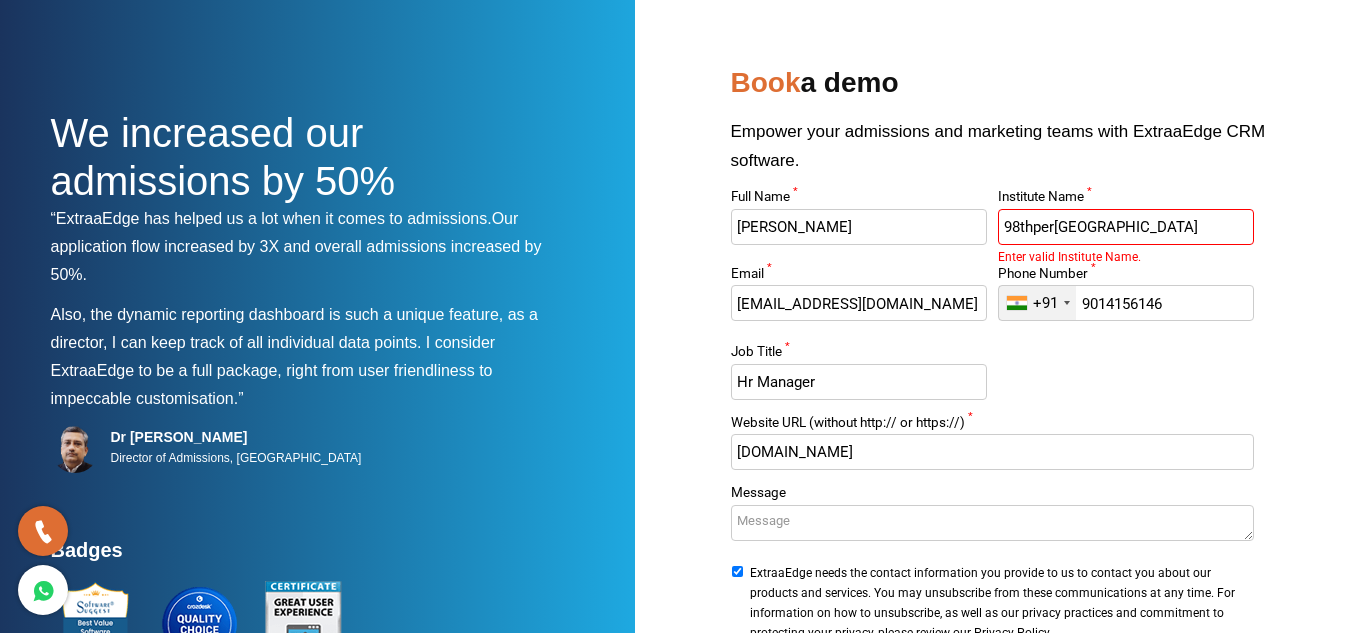 scroll, scrollTop: 25, scrollLeft: 0, axis: vertical 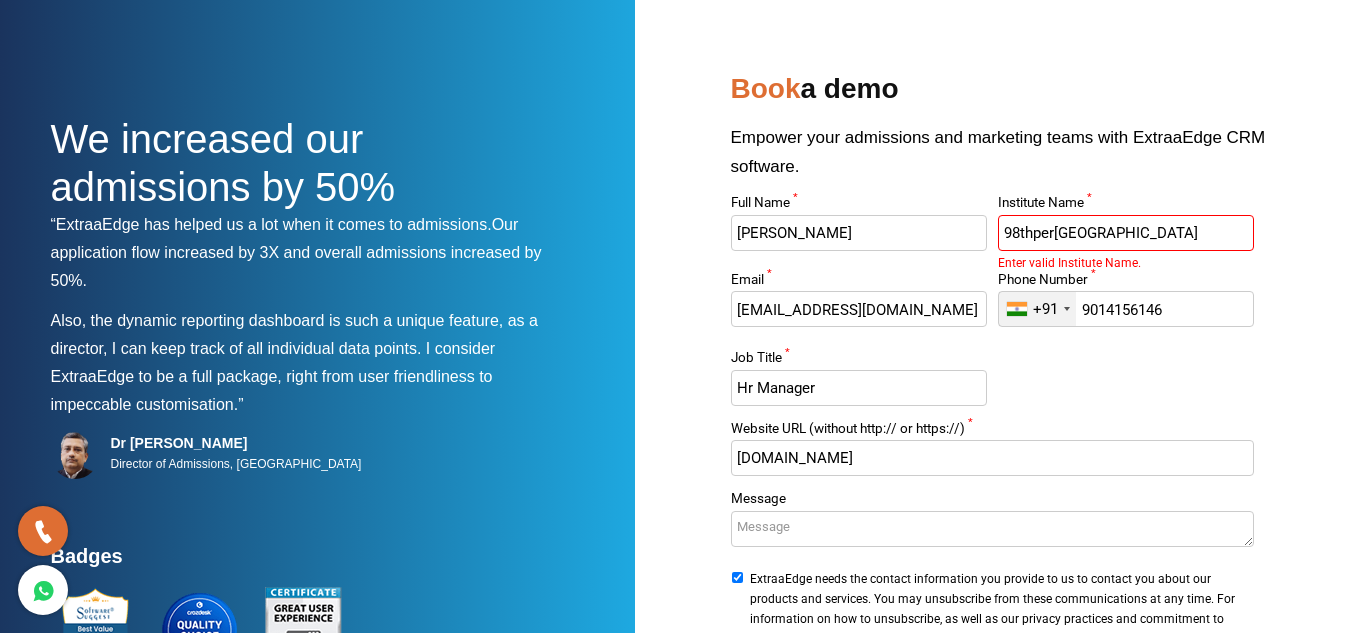 click on "98thpercentile University" at bounding box center (1126, 233) 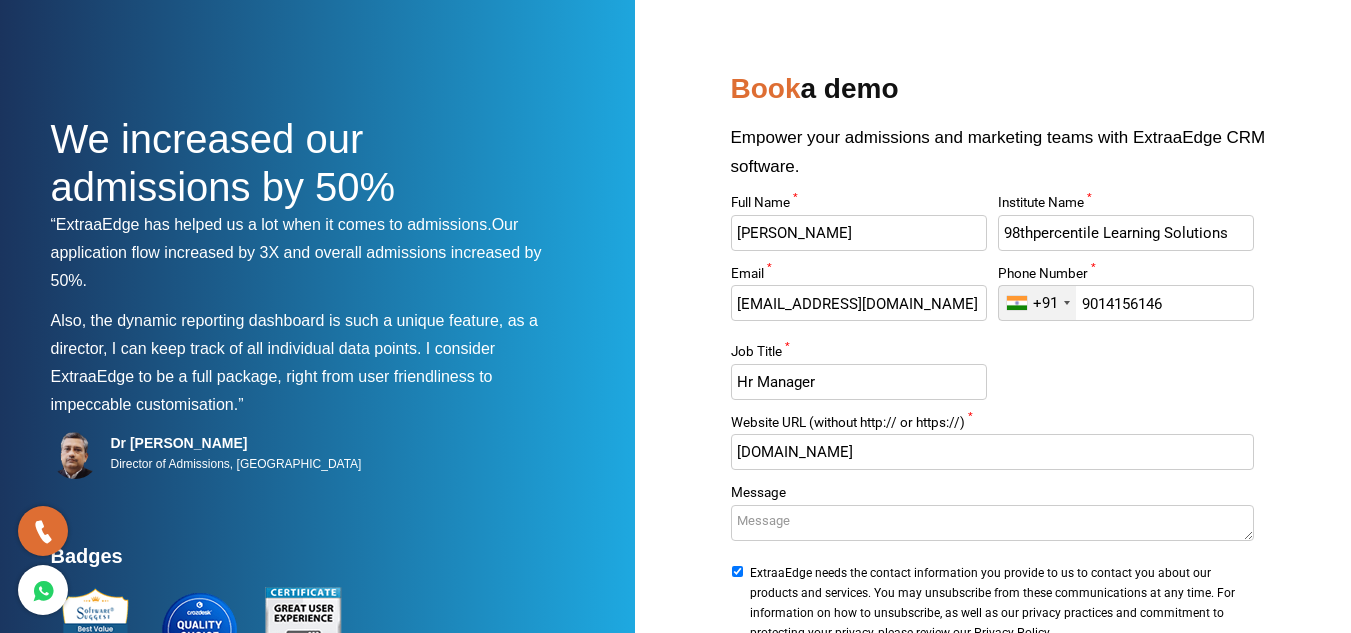 scroll, scrollTop: 268, scrollLeft: 0, axis: vertical 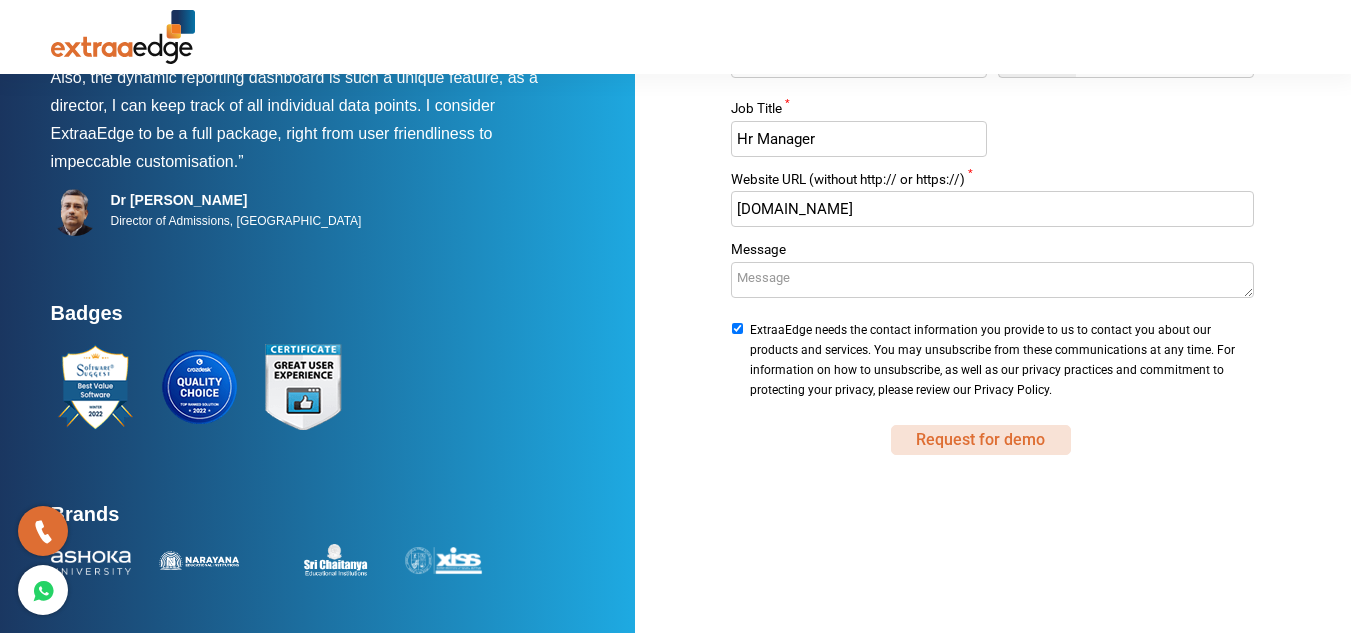 click on "Request for demo" at bounding box center (981, 440) 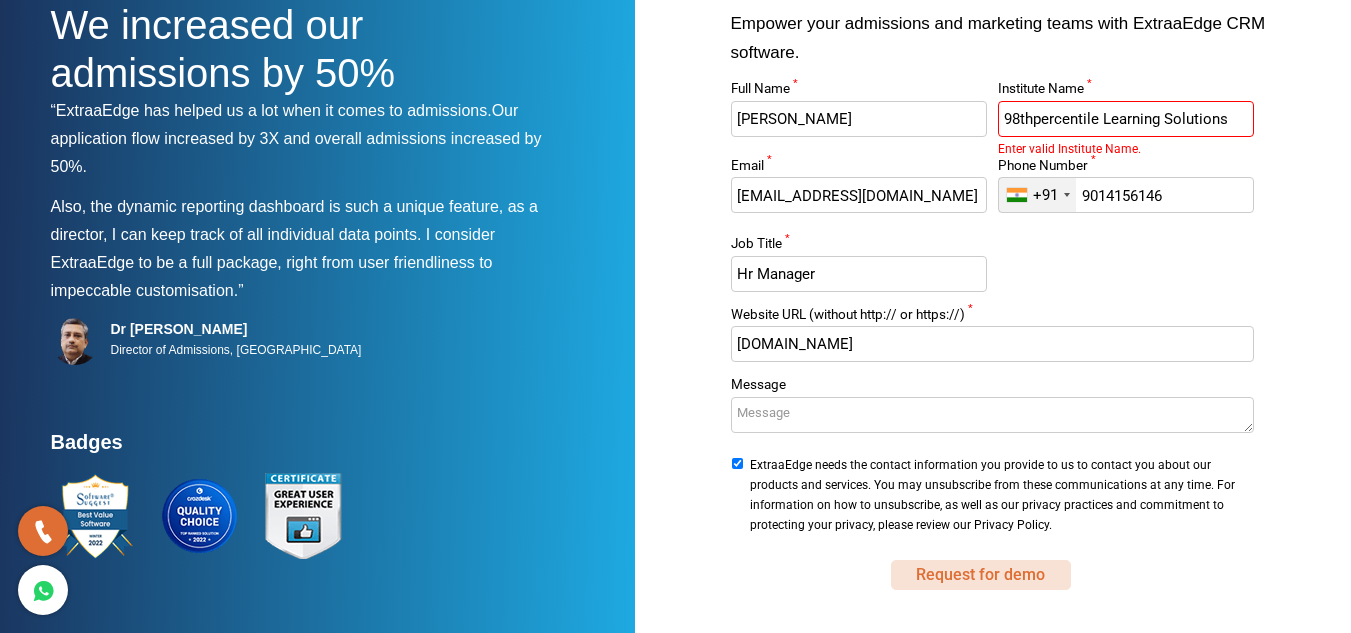 scroll, scrollTop: 0, scrollLeft: 0, axis: both 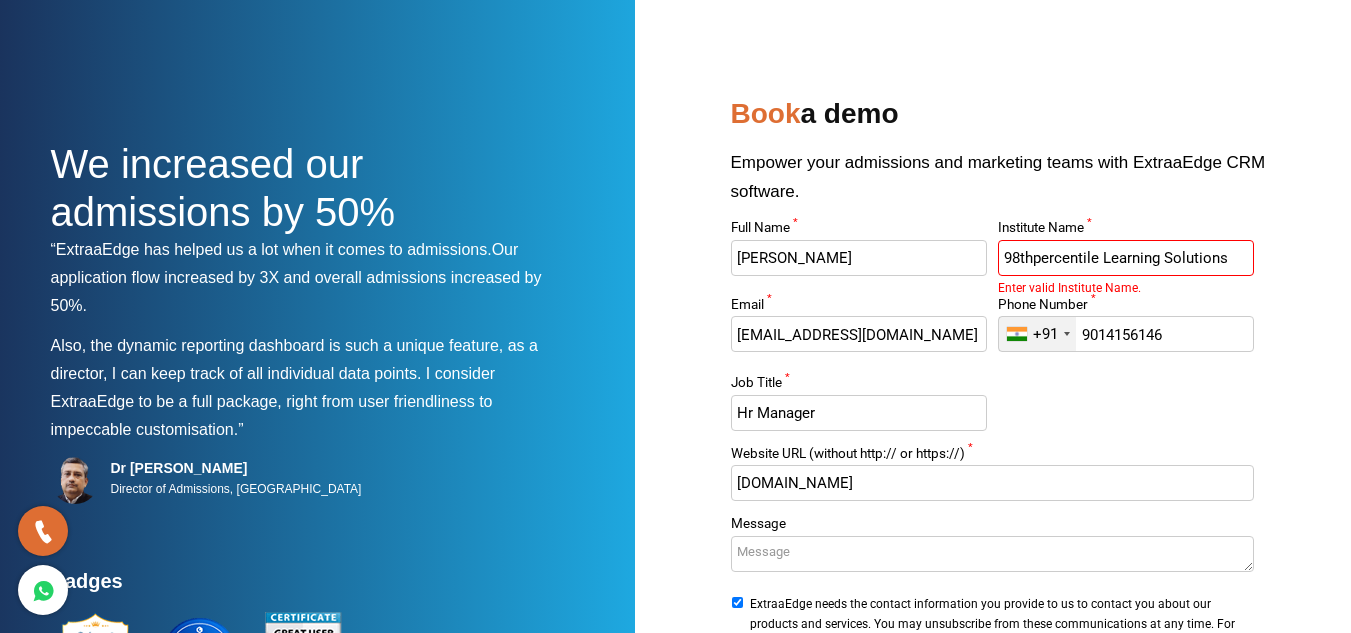 click on "98thpercentile Learning Solutions" at bounding box center [1126, 258] 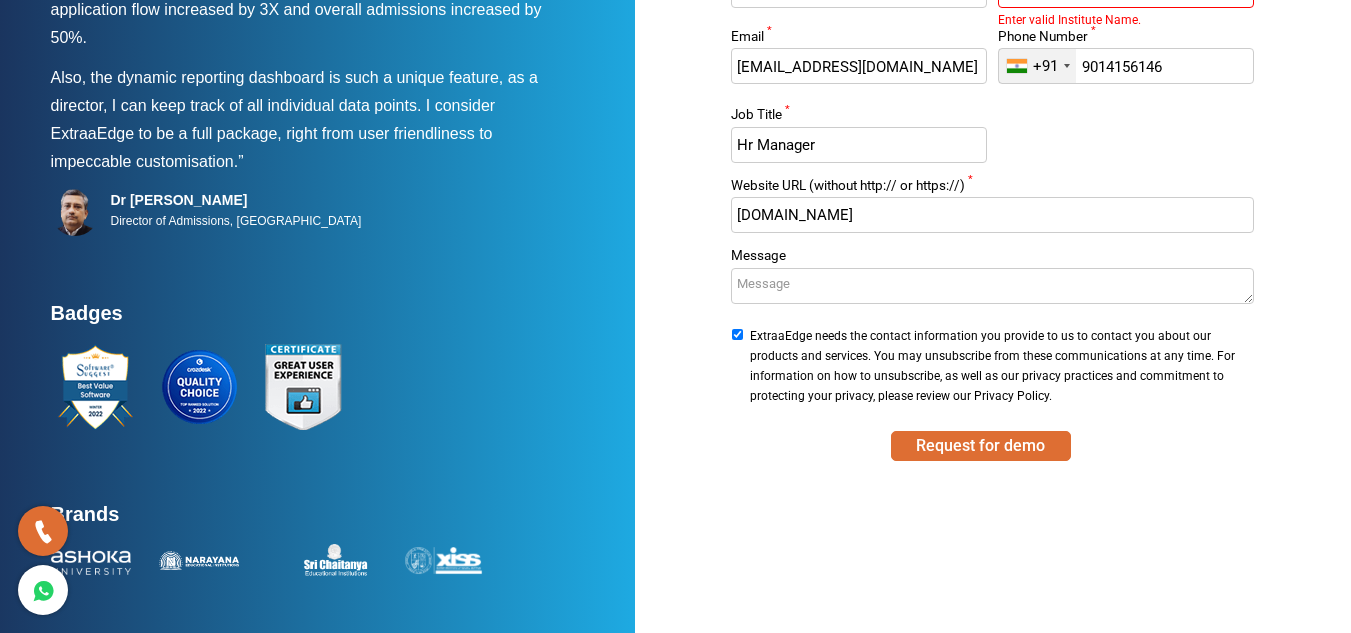 scroll, scrollTop: 0, scrollLeft: 0, axis: both 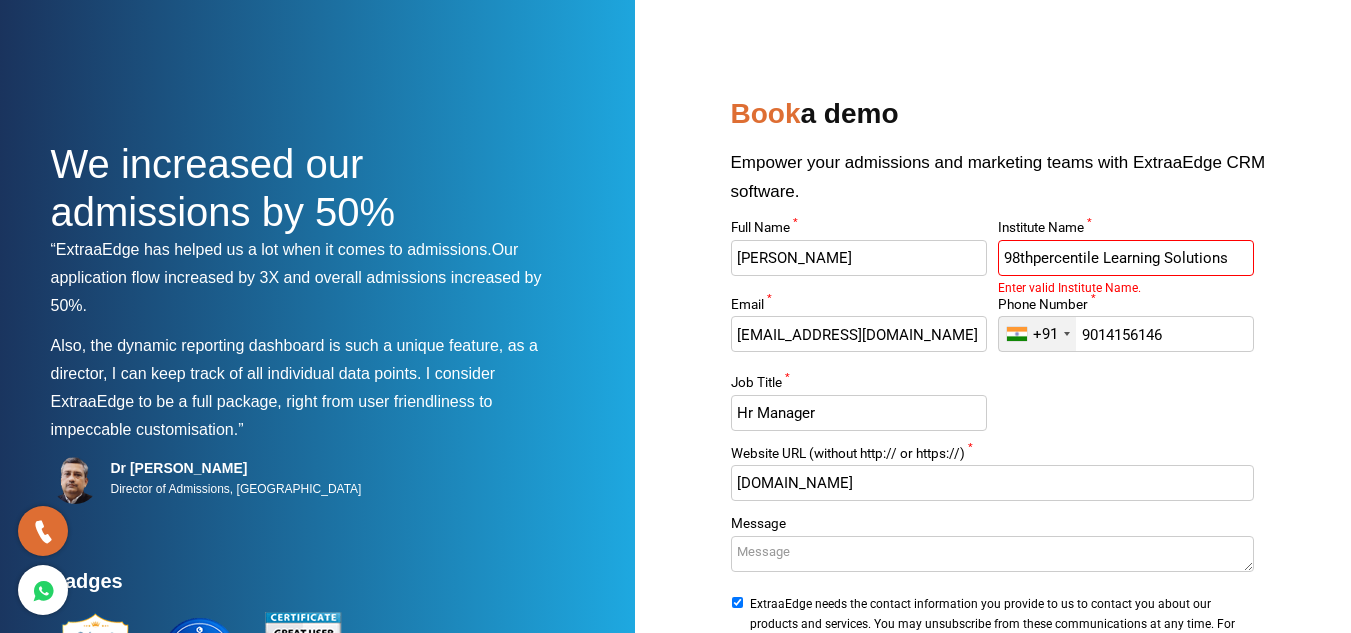 click on "98thpercentile Learning Solutions" at bounding box center (1126, 258) 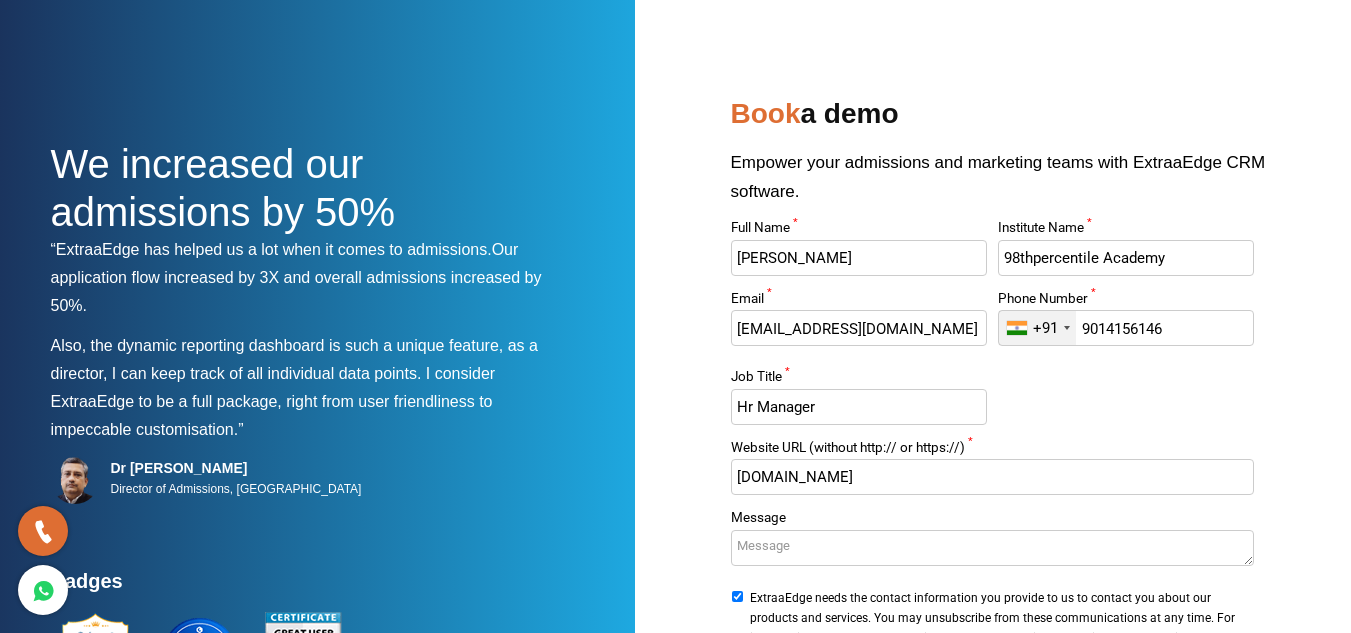 scroll, scrollTop: 268, scrollLeft: 0, axis: vertical 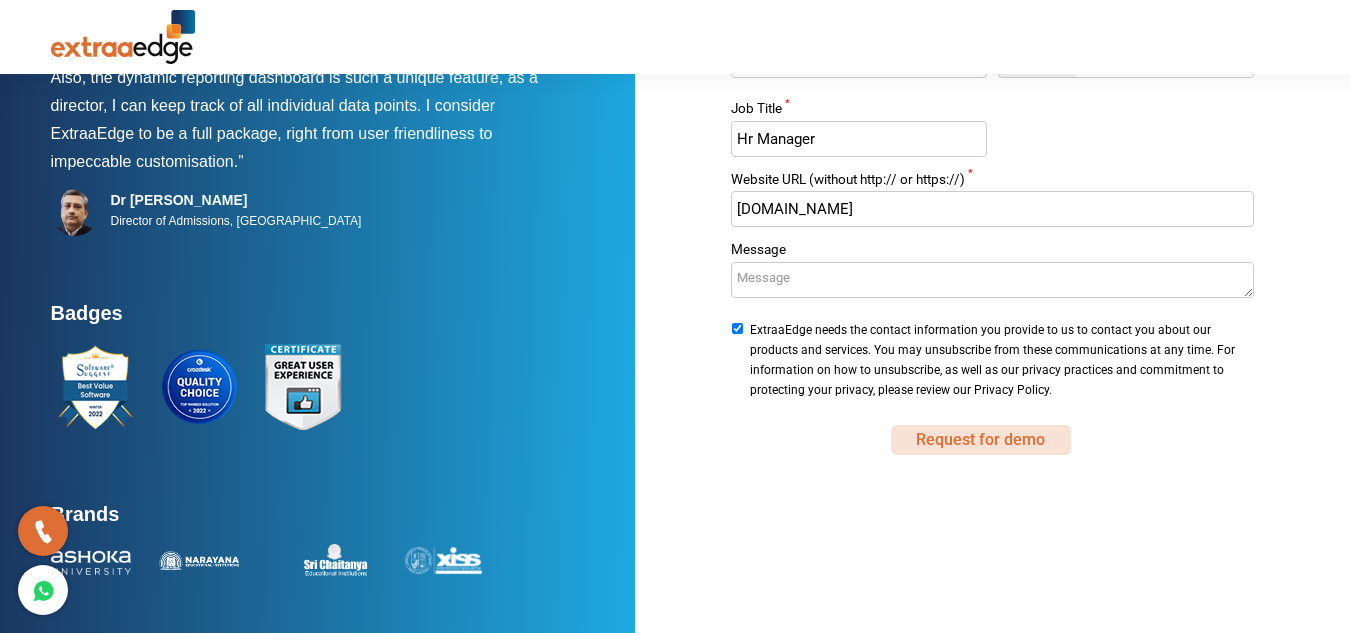 click on "Request for demo" at bounding box center (981, 440) 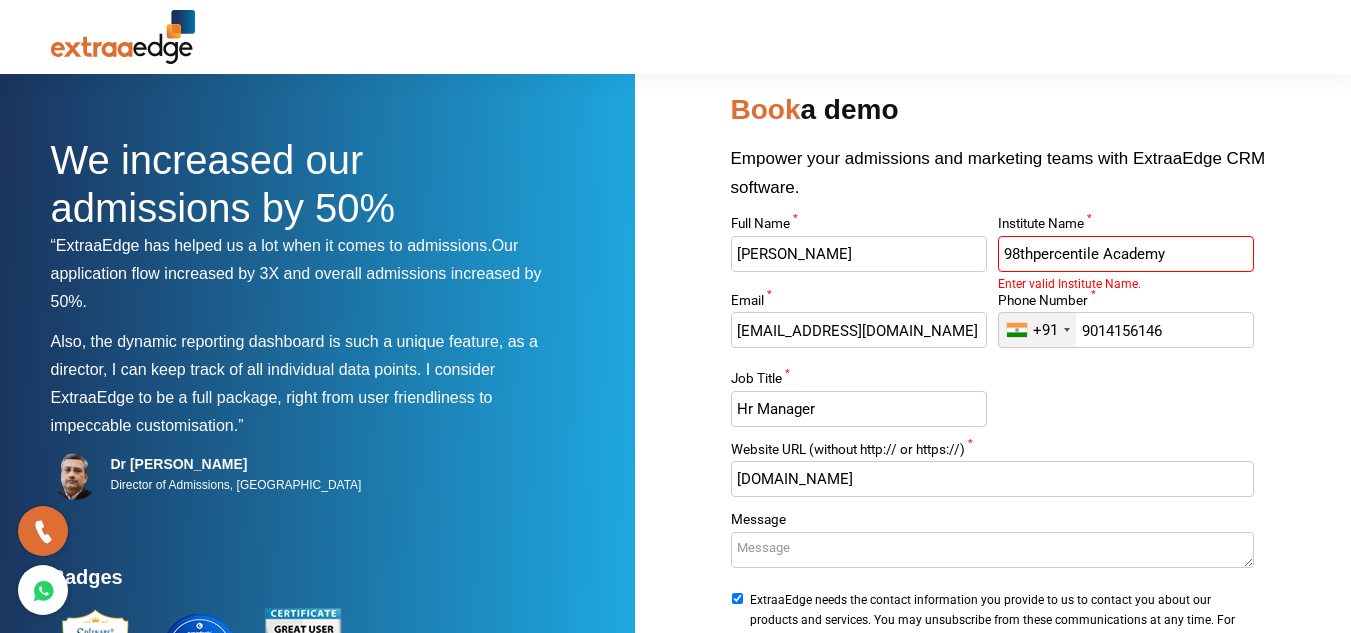 scroll, scrollTop: 0, scrollLeft: 0, axis: both 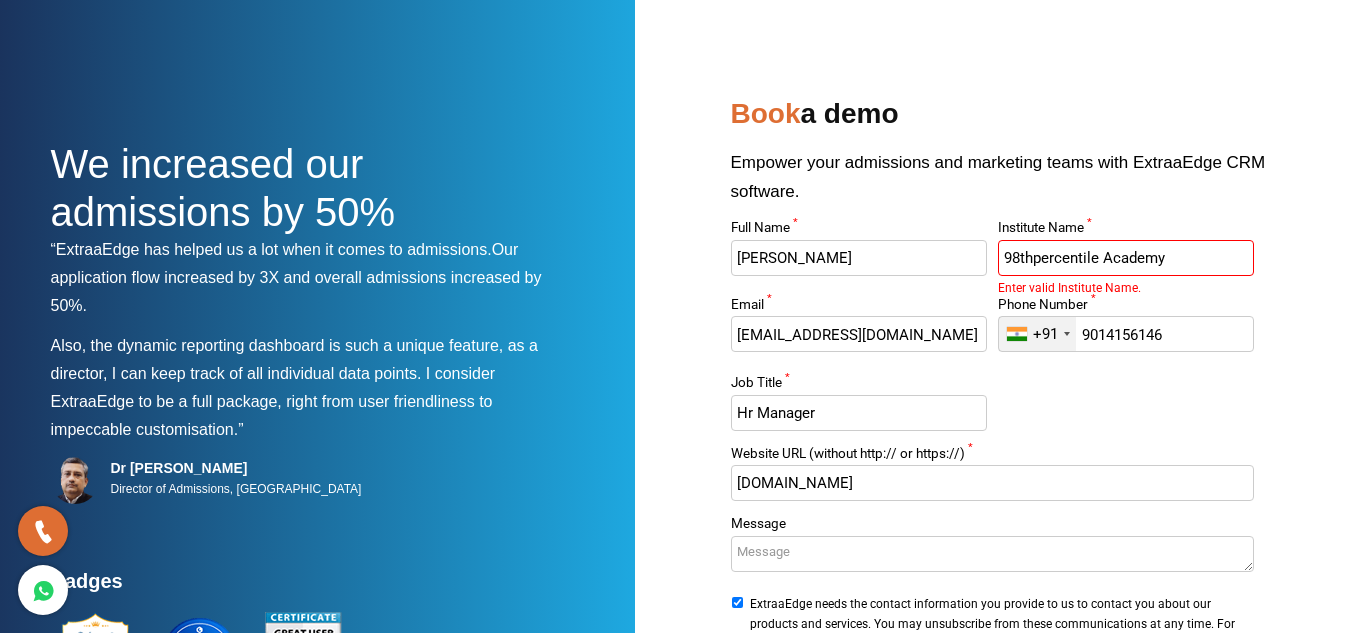 click on "98thpercentile Academy" at bounding box center [1126, 258] 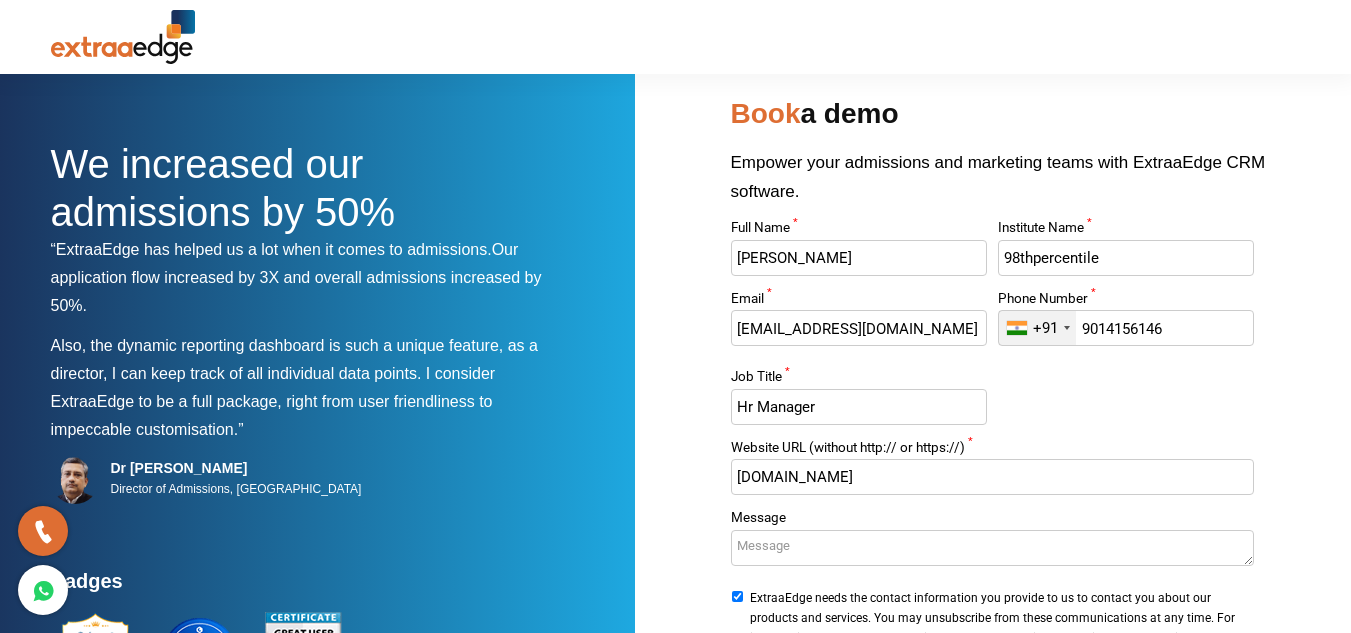 scroll, scrollTop: 268, scrollLeft: 0, axis: vertical 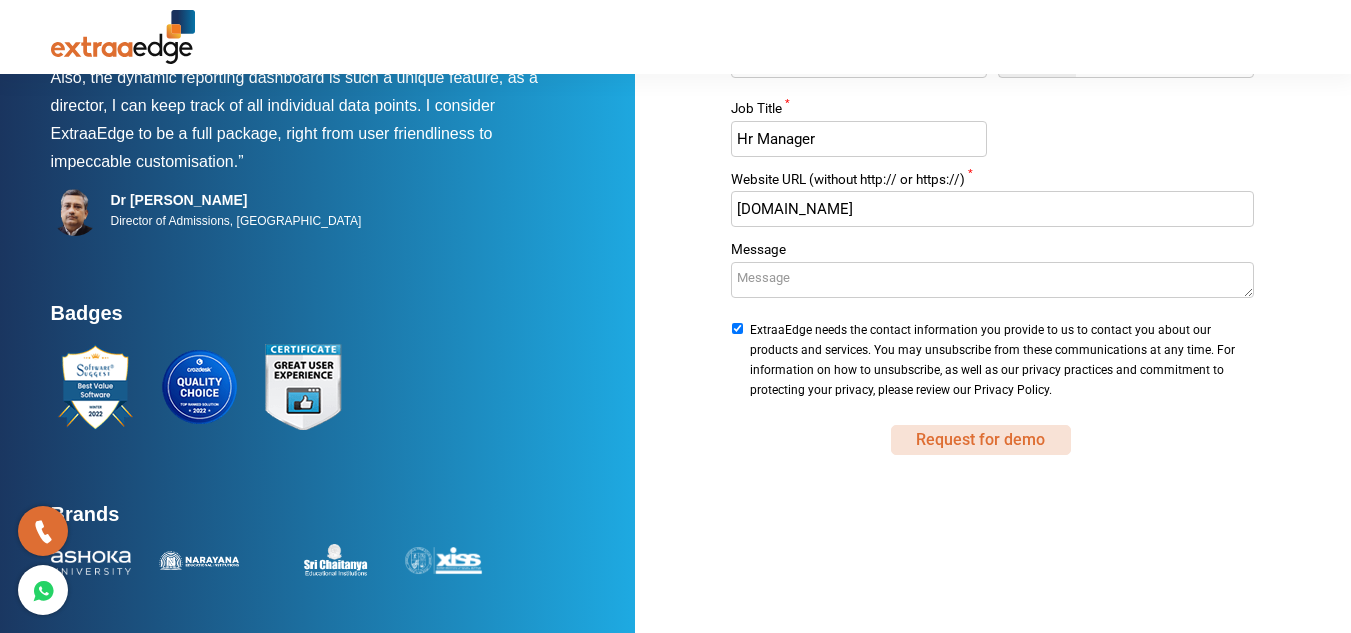 click on "Request for demo" at bounding box center (981, 440) 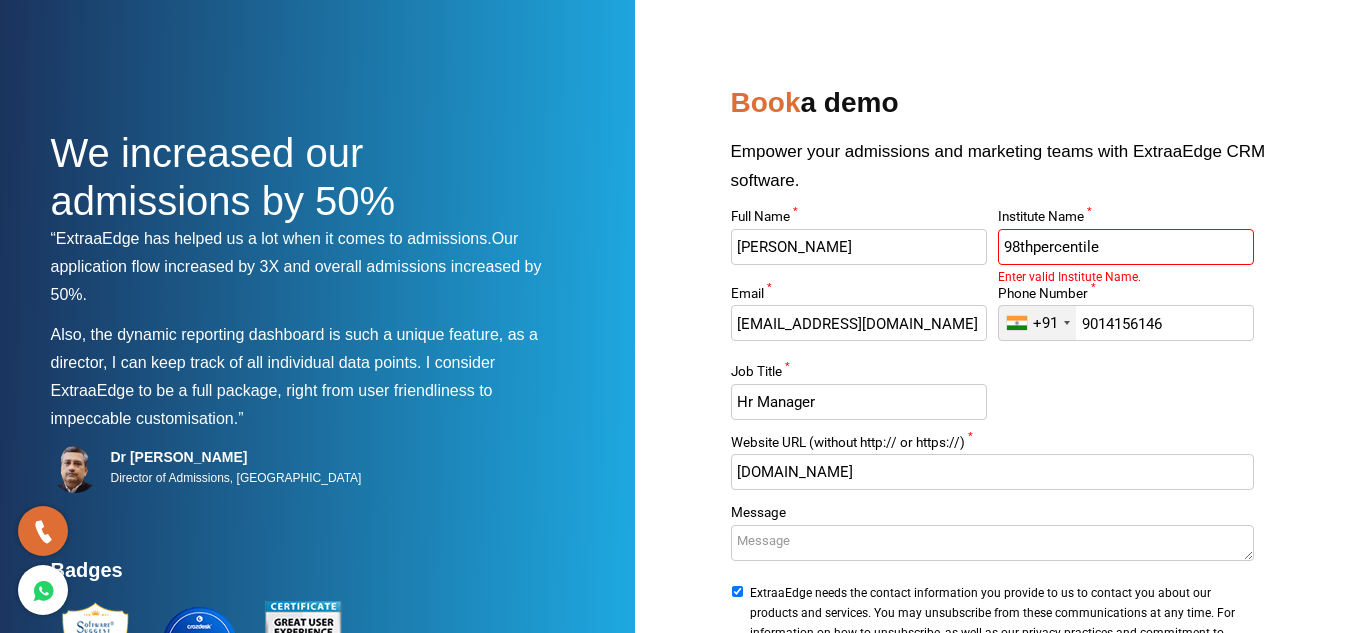 scroll, scrollTop: 0, scrollLeft: 0, axis: both 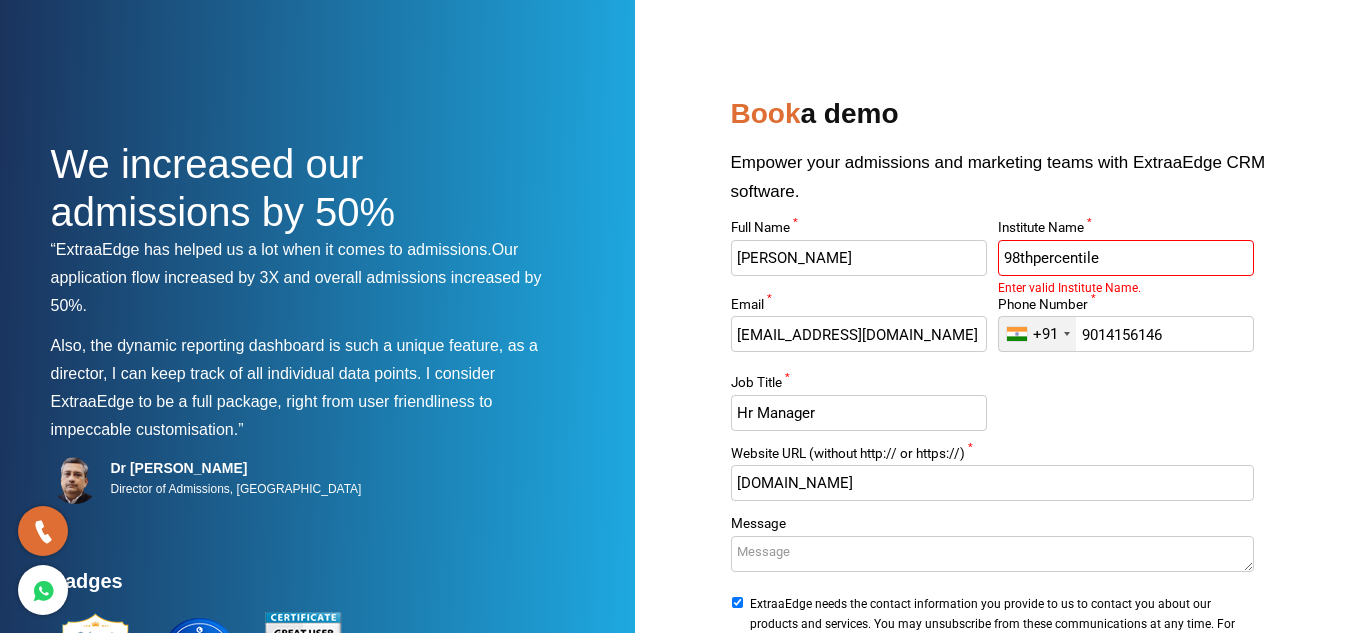 click on "98thpercentile" at bounding box center (1126, 258) 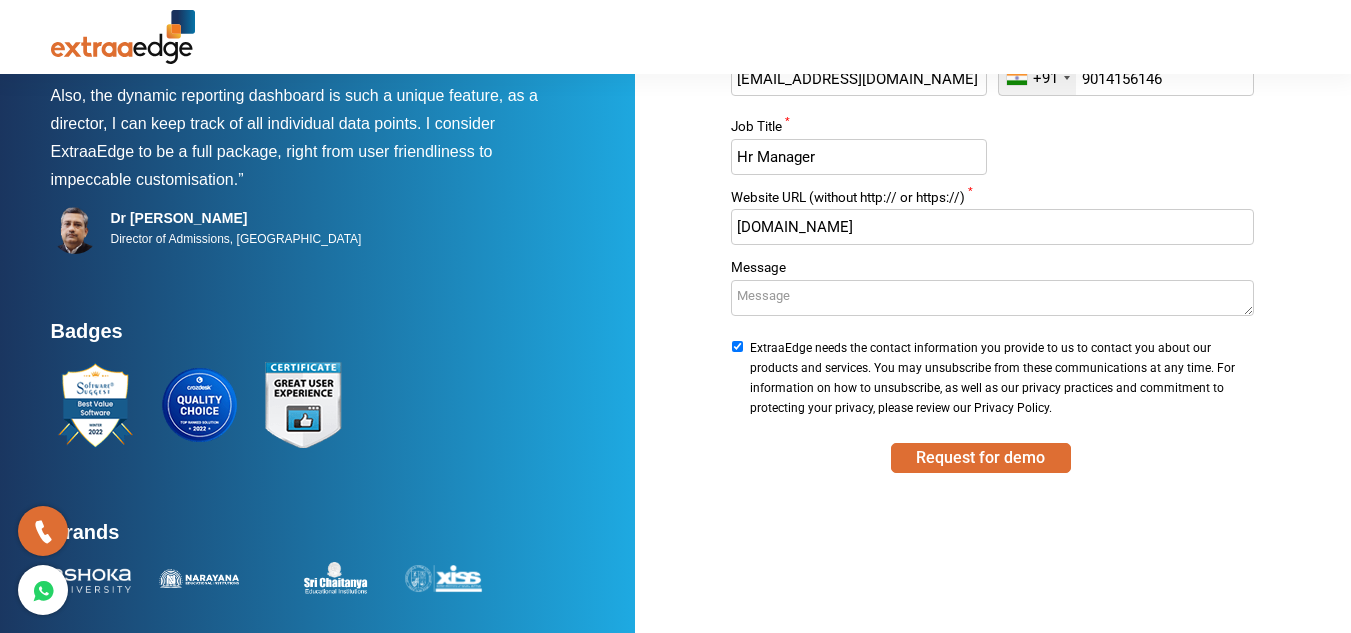 scroll, scrollTop: 251, scrollLeft: 0, axis: vertical 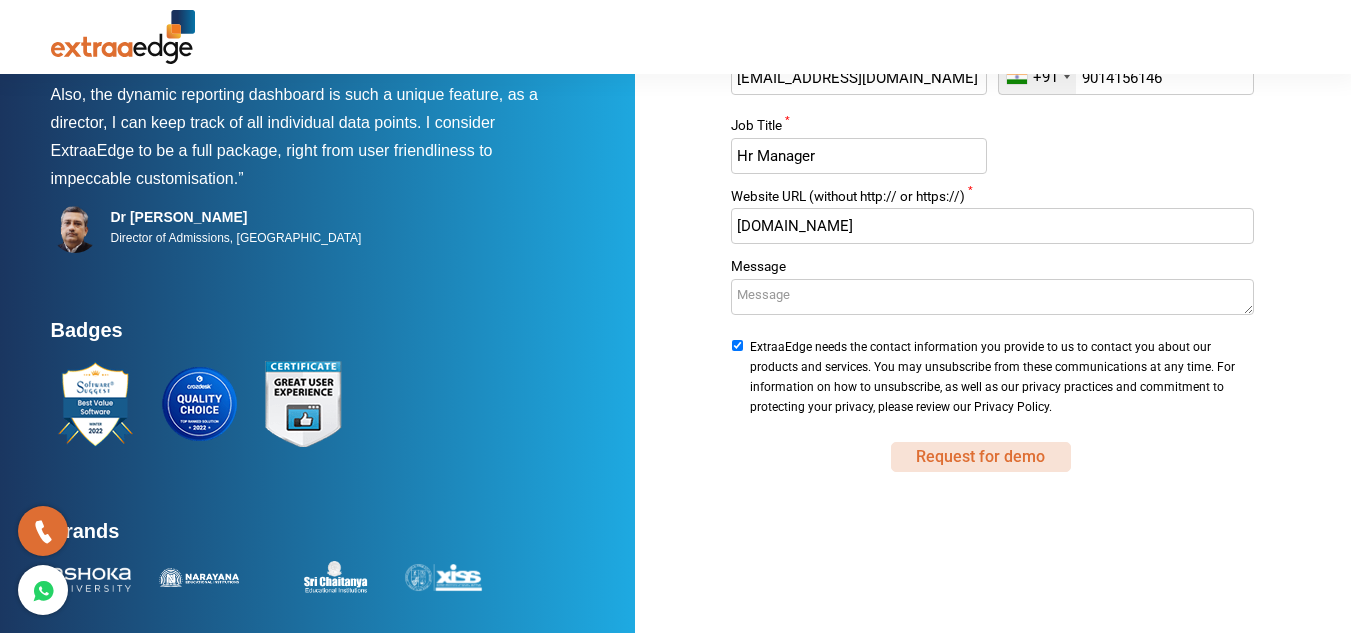 type on "Percentile" 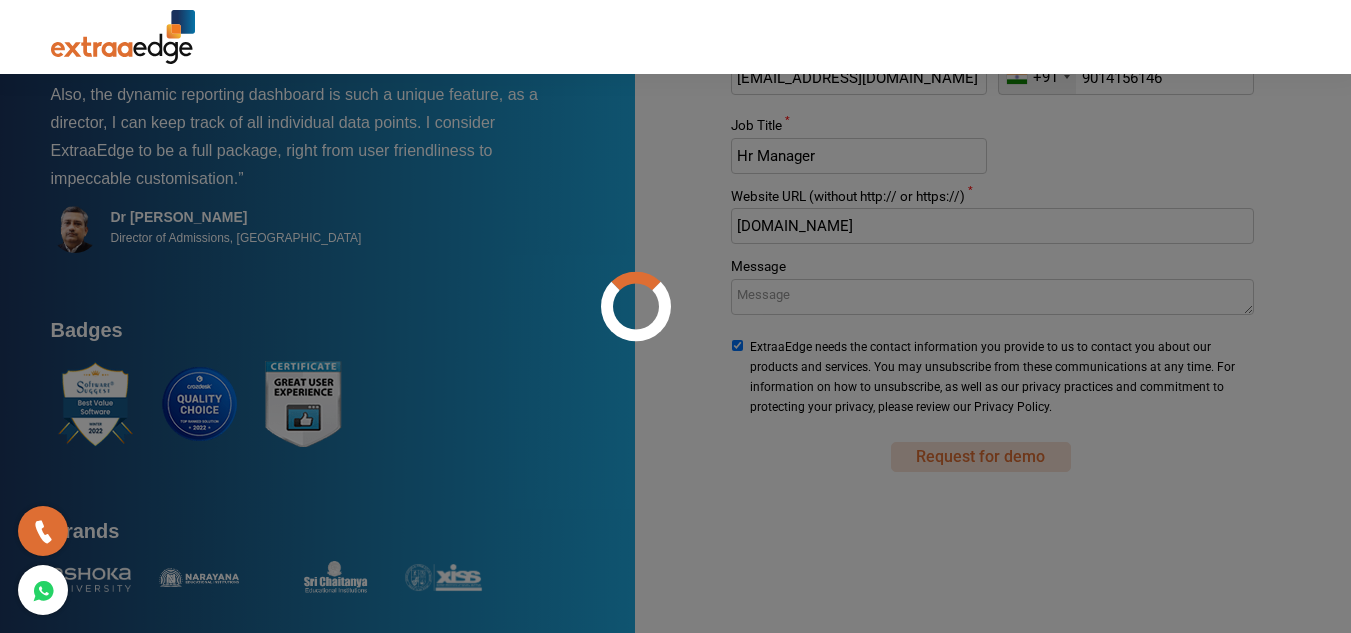 type 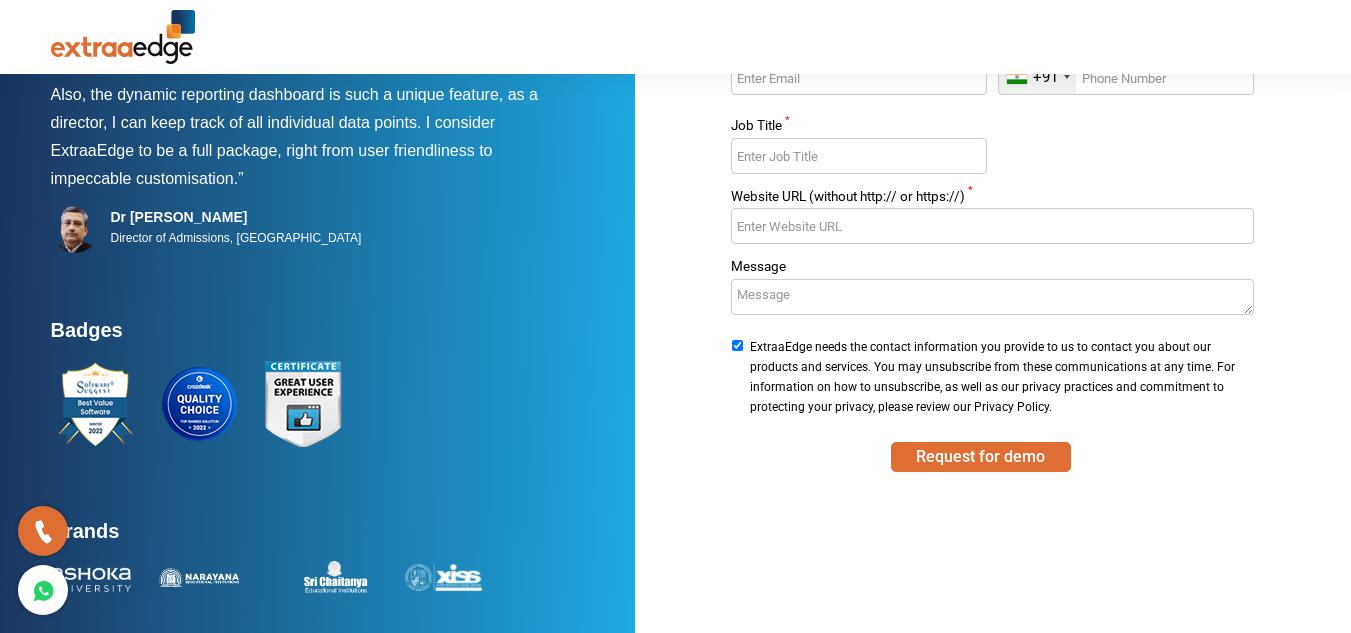 scroll, scrollTop: 0, scrollLeft: 0, axis: both 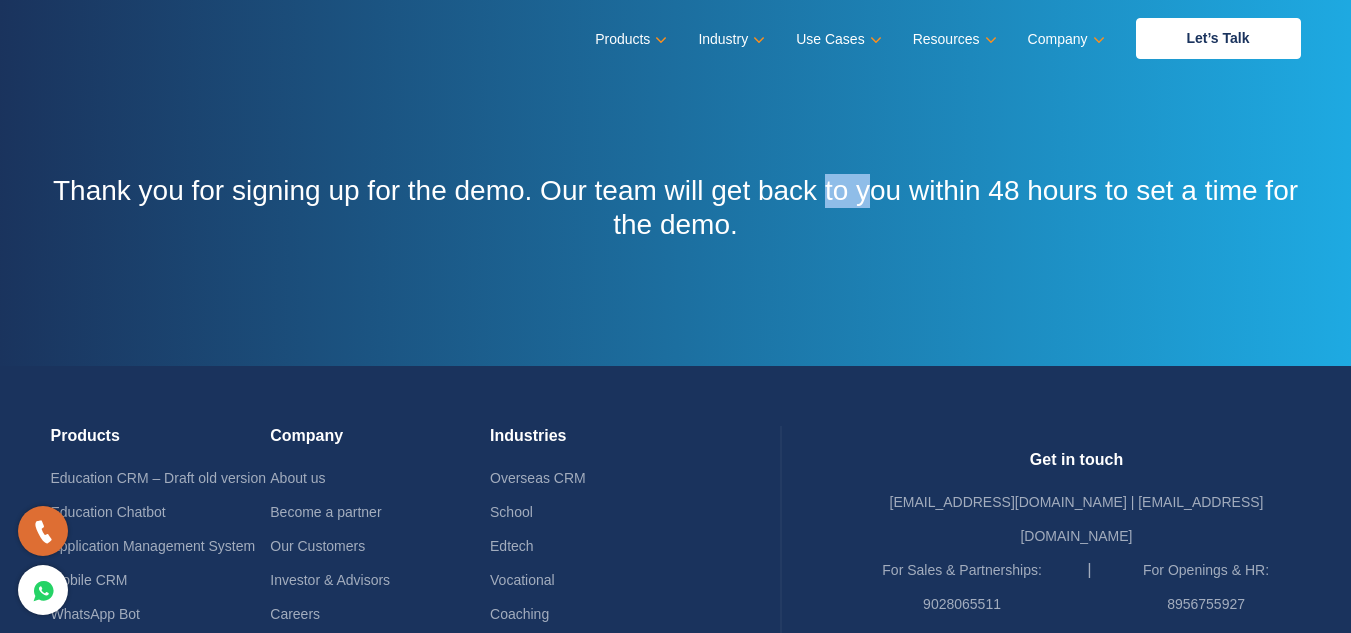 drag, startPoint x: 827, startPoint y: 183, endPoint x: 875, endPoint y: 188, distance: 48.259712 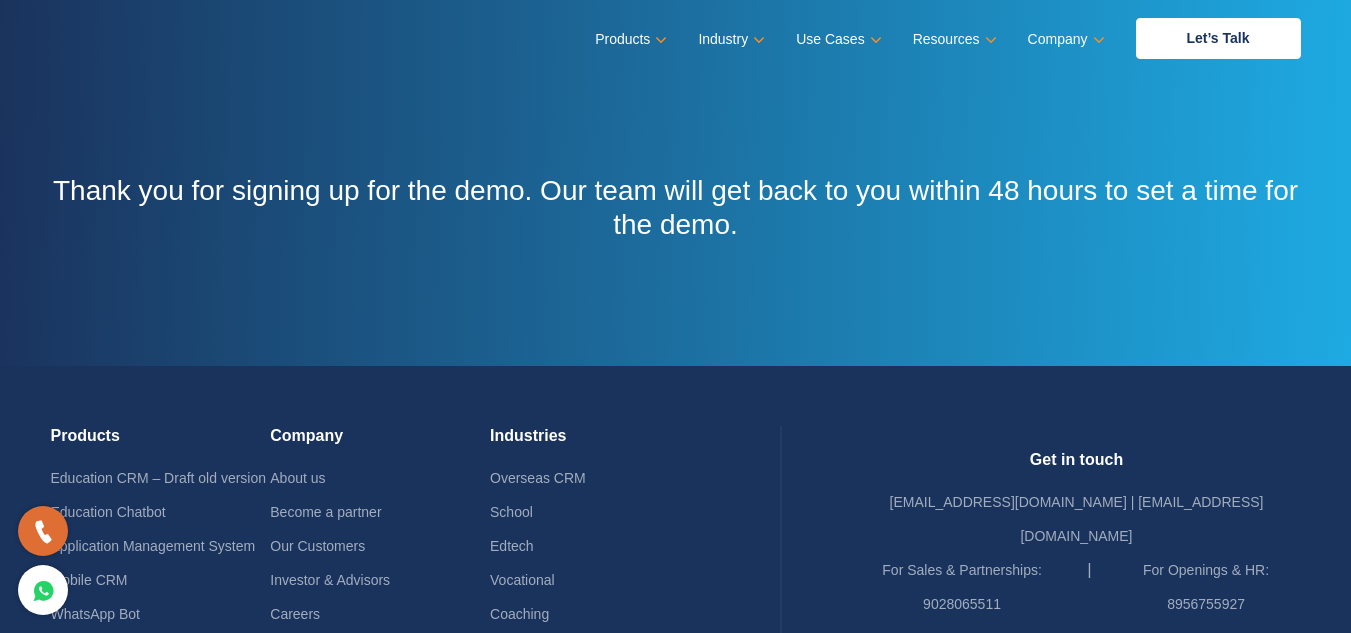 click on "Thank you for signing up for the demo. Our team will get back to you within 48 hours to set a time for the demo." at bounding box center [676, 207] 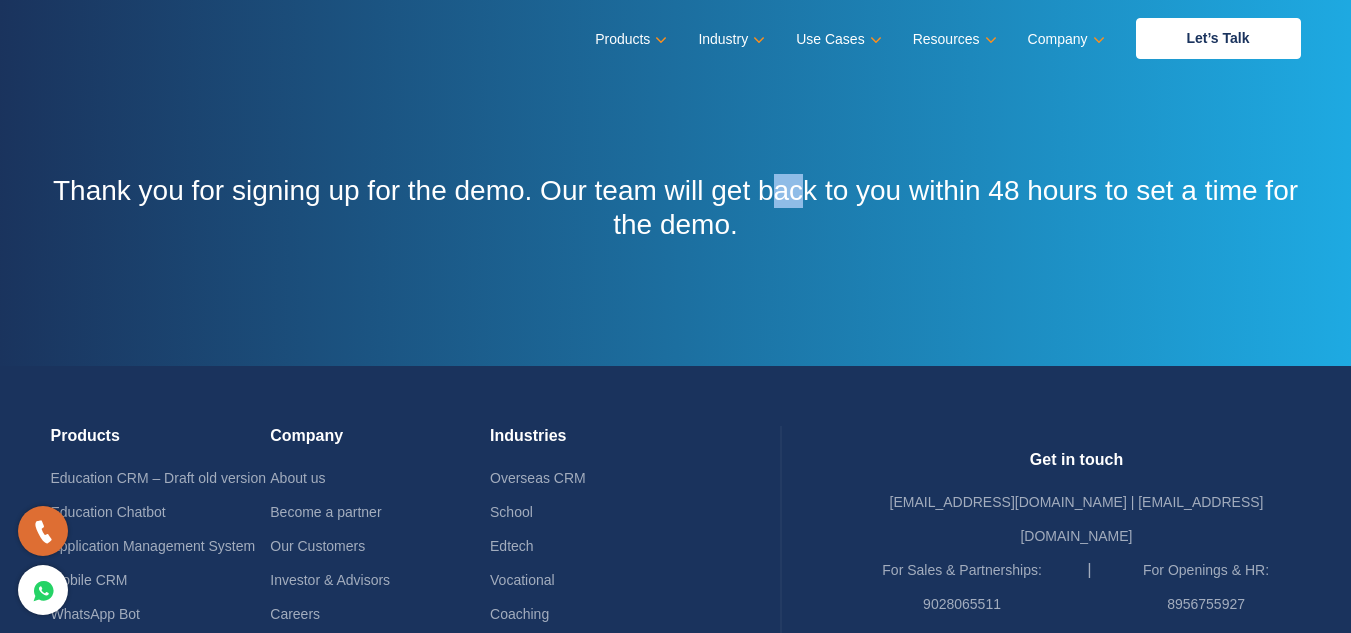 drag, startPoint x: 781, startPoint y: 198, endPoint x: 800, endPoint y: 199, distance: 19.026299 